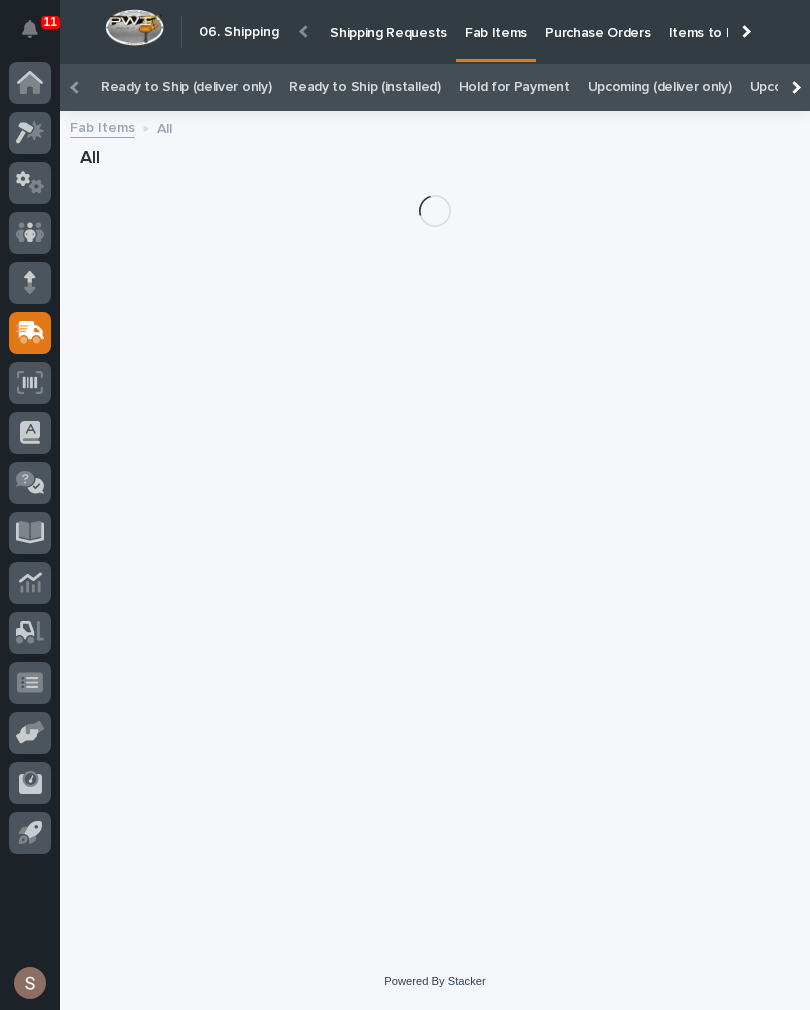 scroll, scrollTop: 0, scrollLeft: 0, axis: both 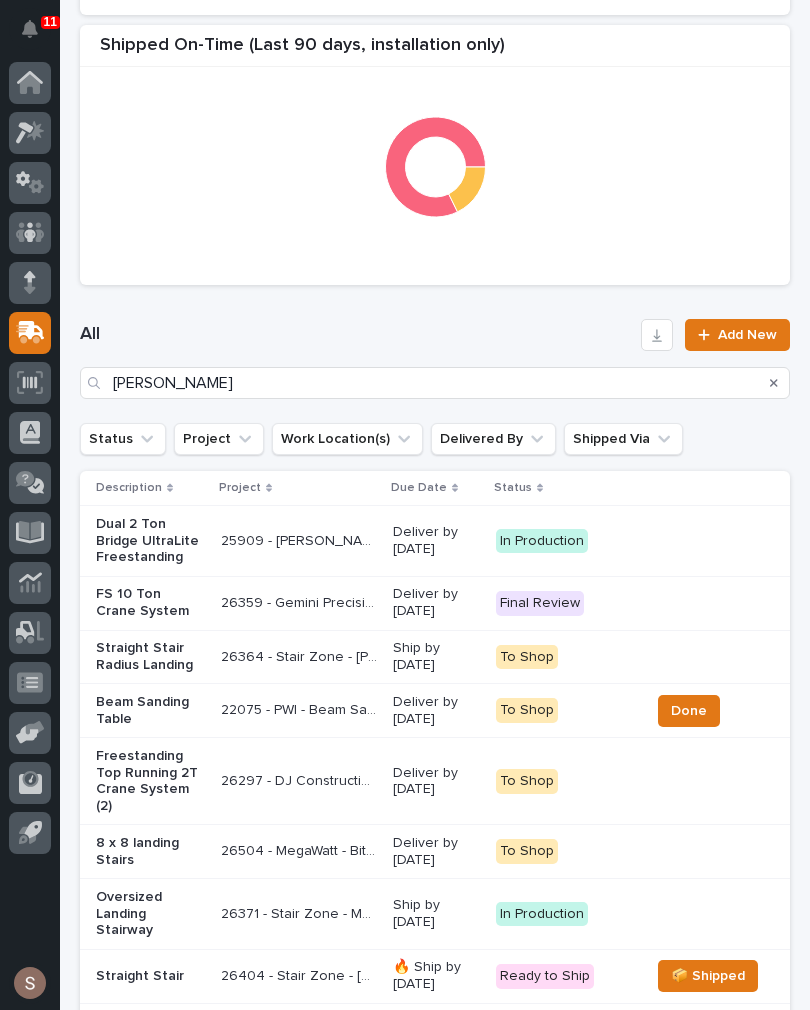 click on "All [PERSON_NAME] Add New" at bounding box center (435, 359) 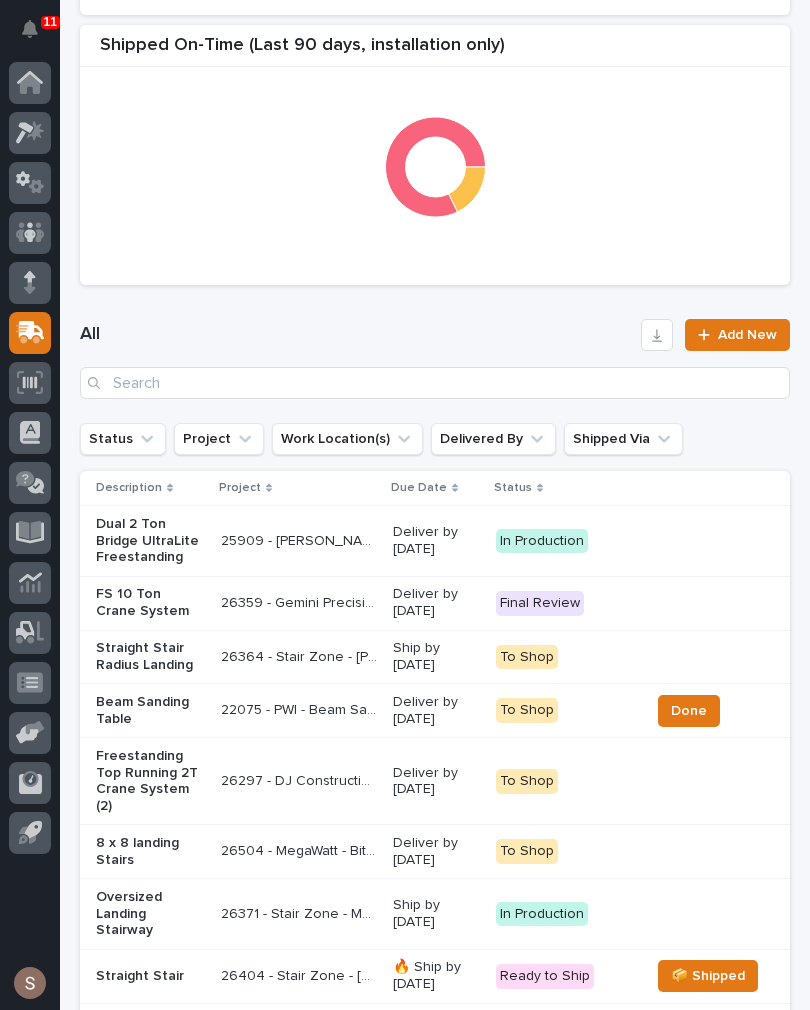 scroll, scrollTop: 0, scrollLeft: 0, axis: both 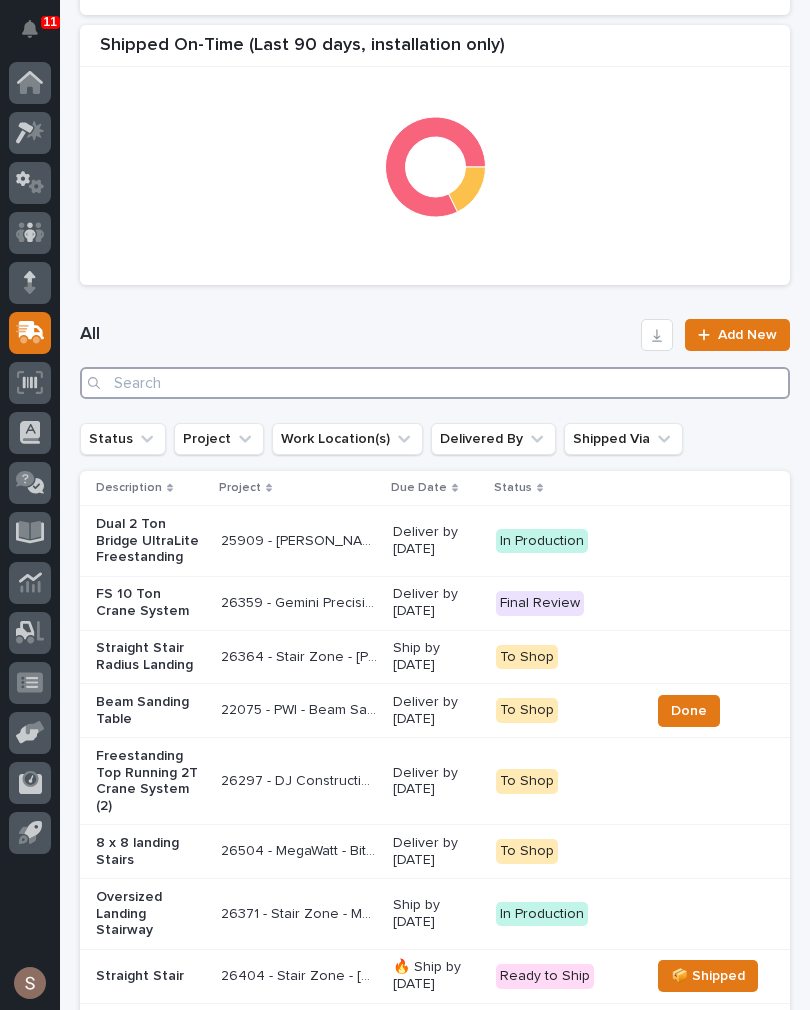 click at bounding box center (435, 383) 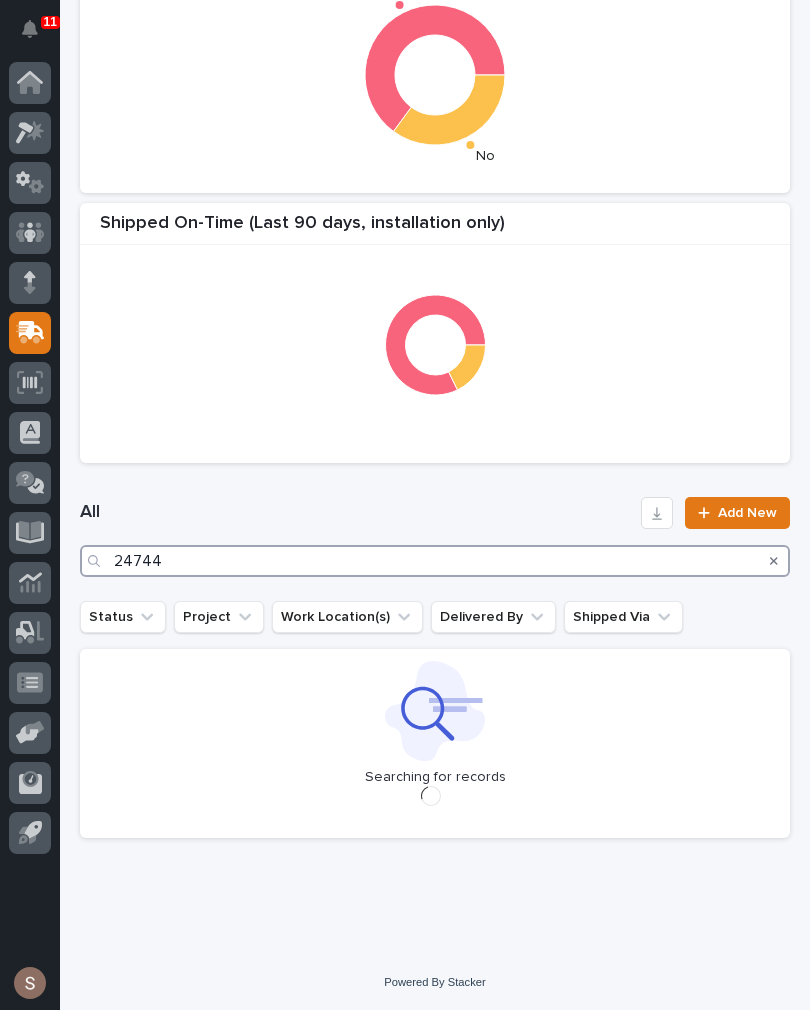 scroll, scrollTop: 494, scrollLeft: 0, axis: vertical 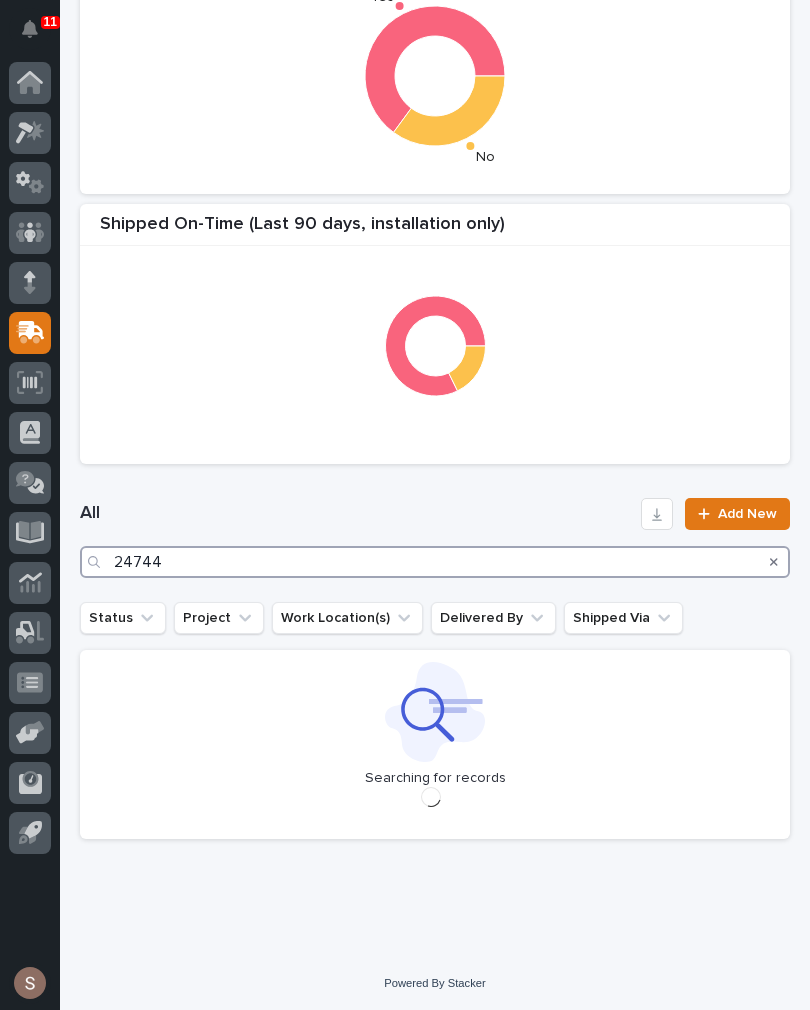type on "24744" 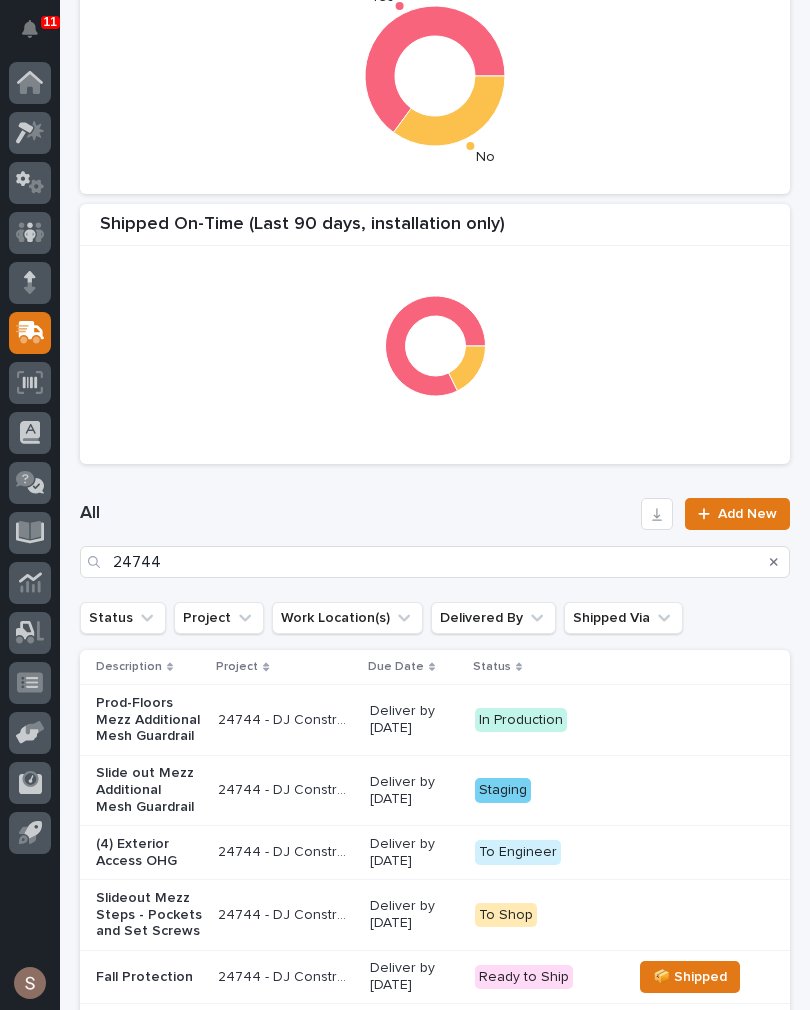 click on "All 24744 Add New" at bounding box center (435, 538) 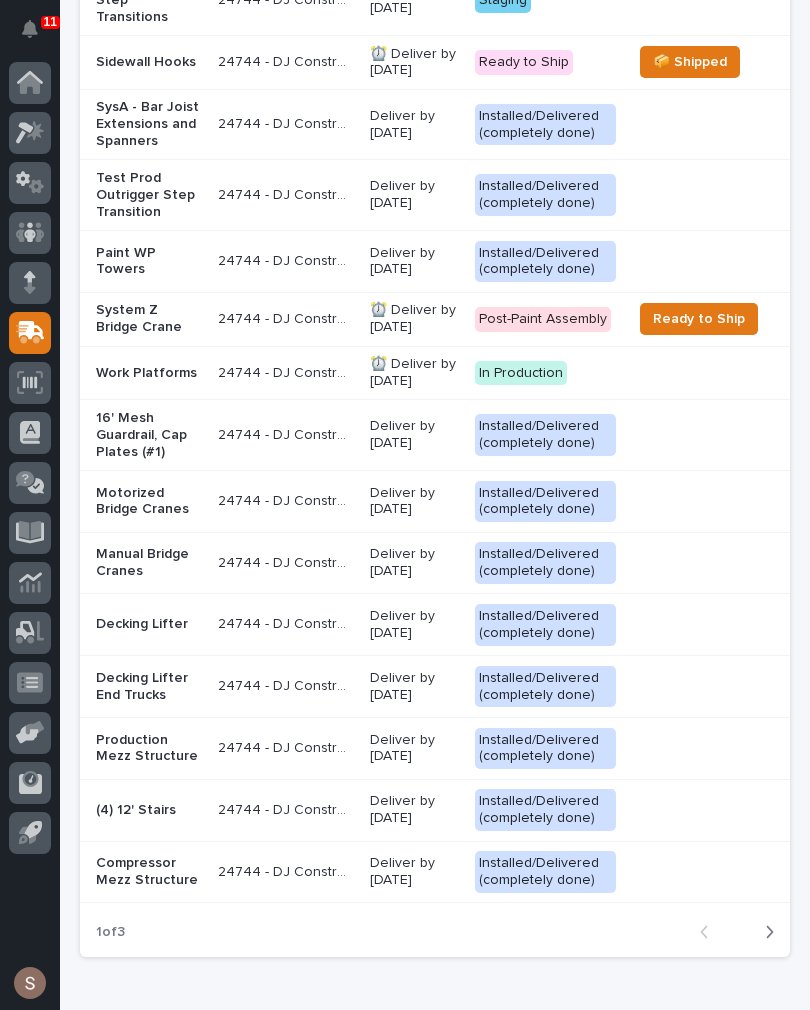 scroll, scrollTop: 2161, scrollLeft: 0, axis: vertical 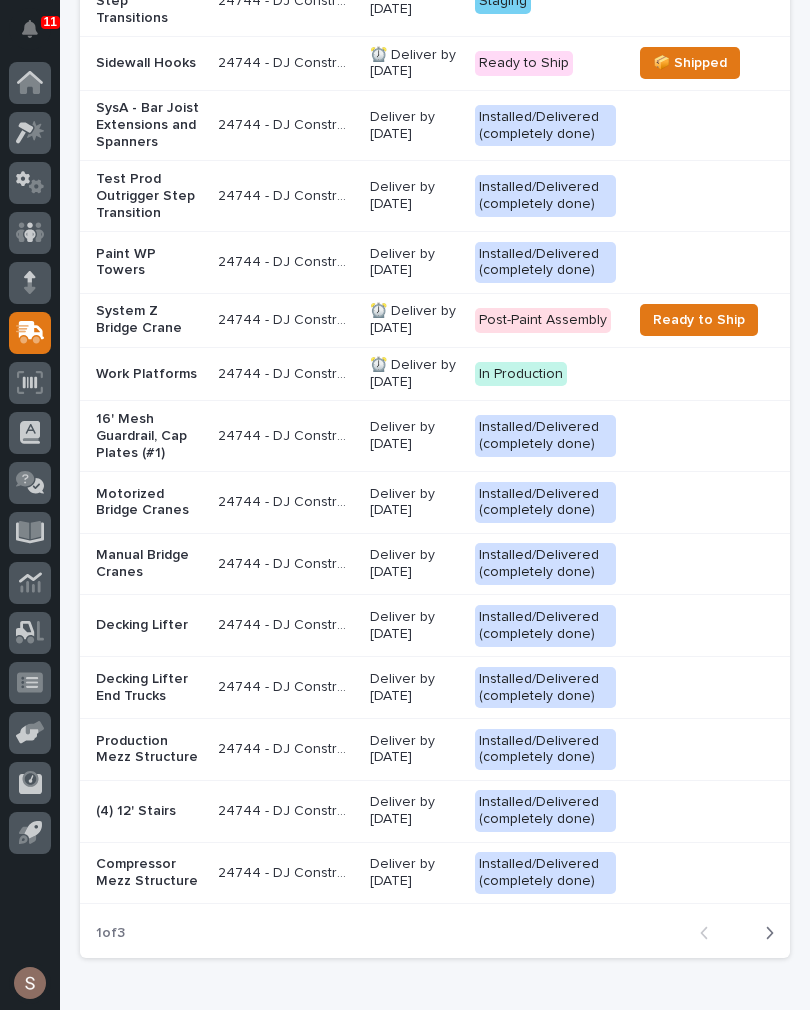 click on "Next" at bounding box center (763, 933) 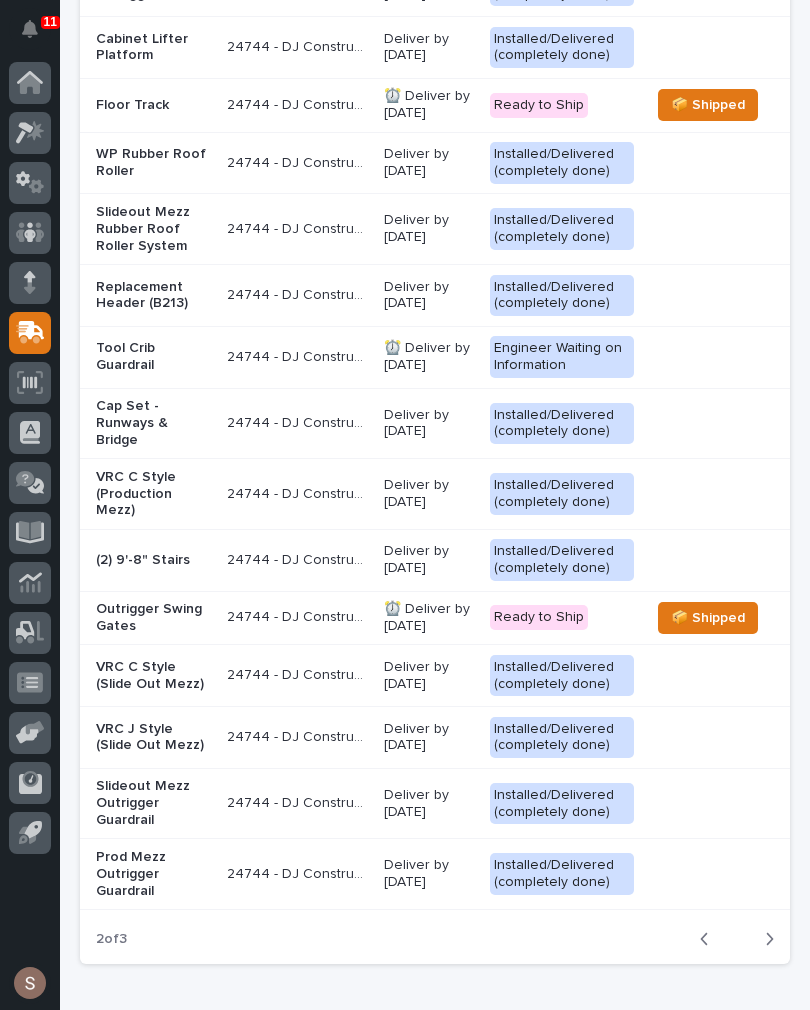 click at bounding box center [716, 874] 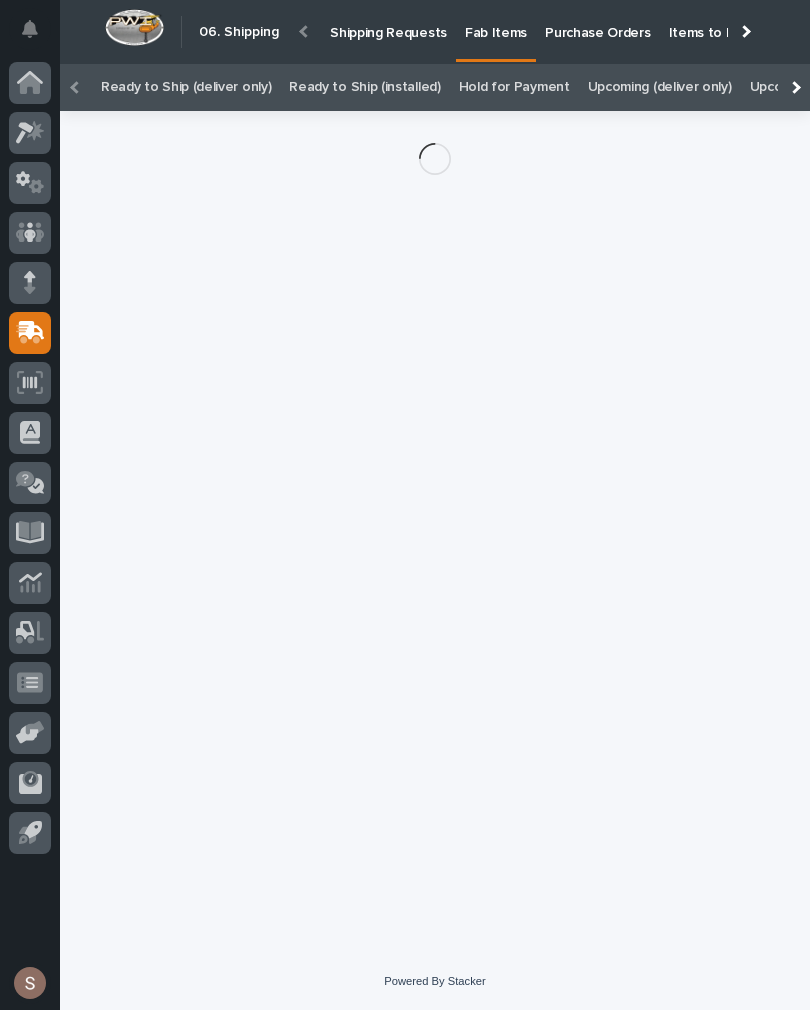scroll, scrollTop: 28, scrollLeft: 0, axis: vertical 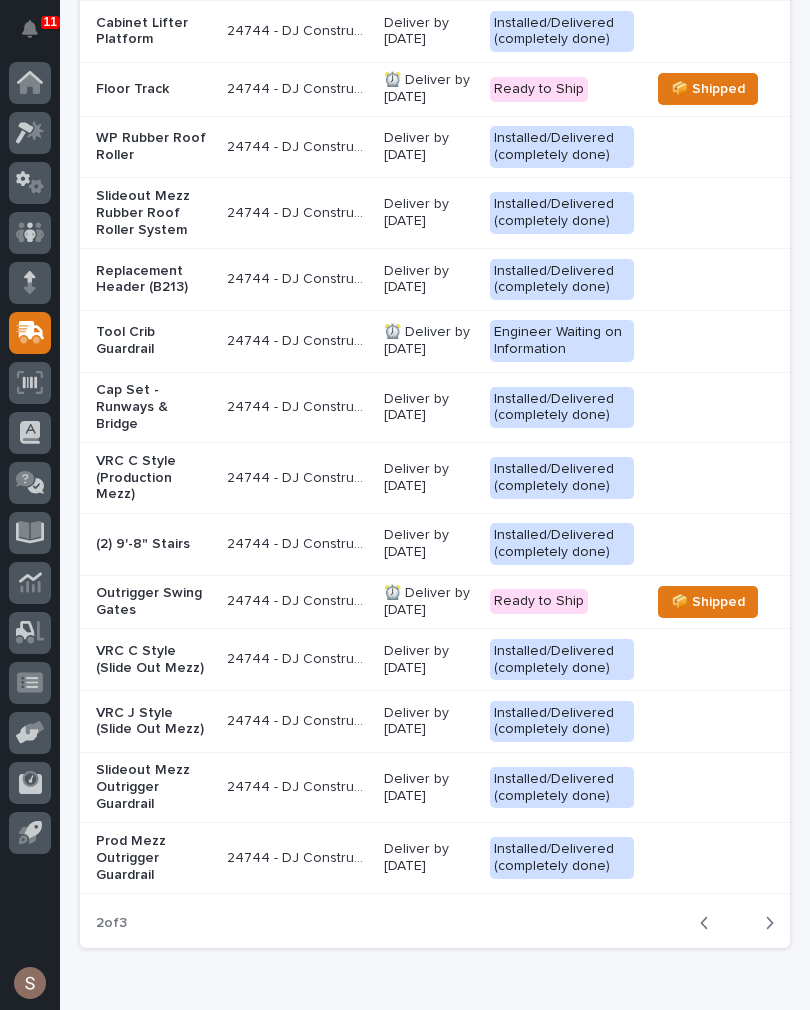 click 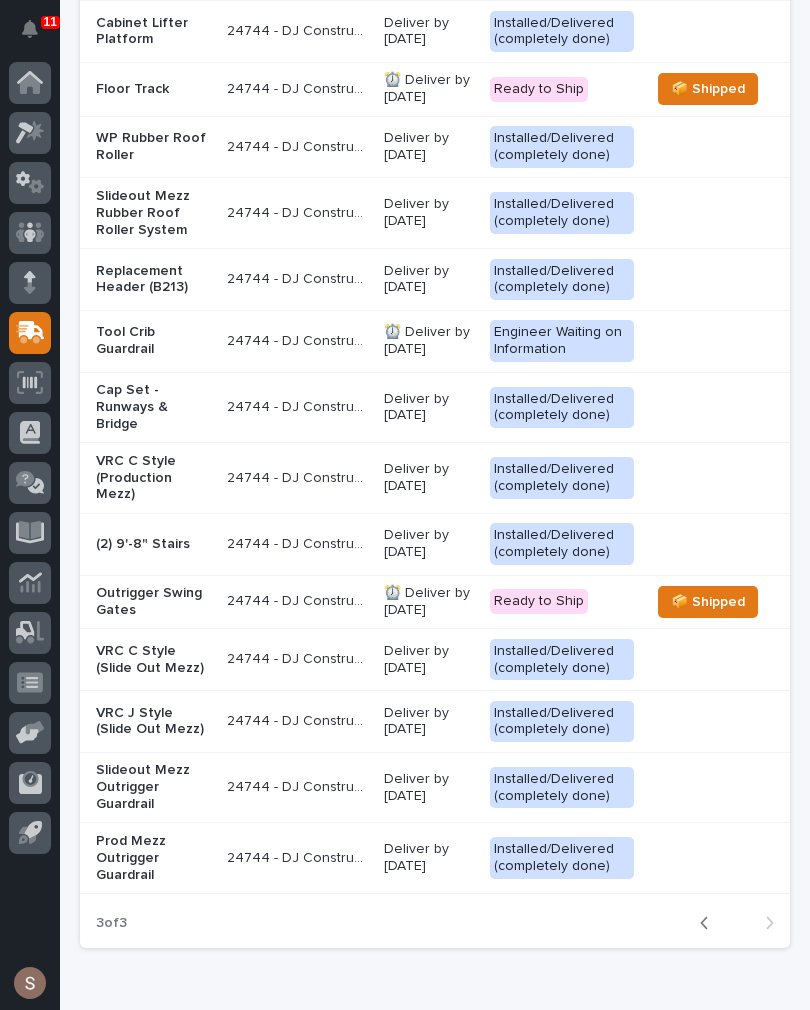 scroll, scrollTop: 0, scrollLeft: 0, axis: both 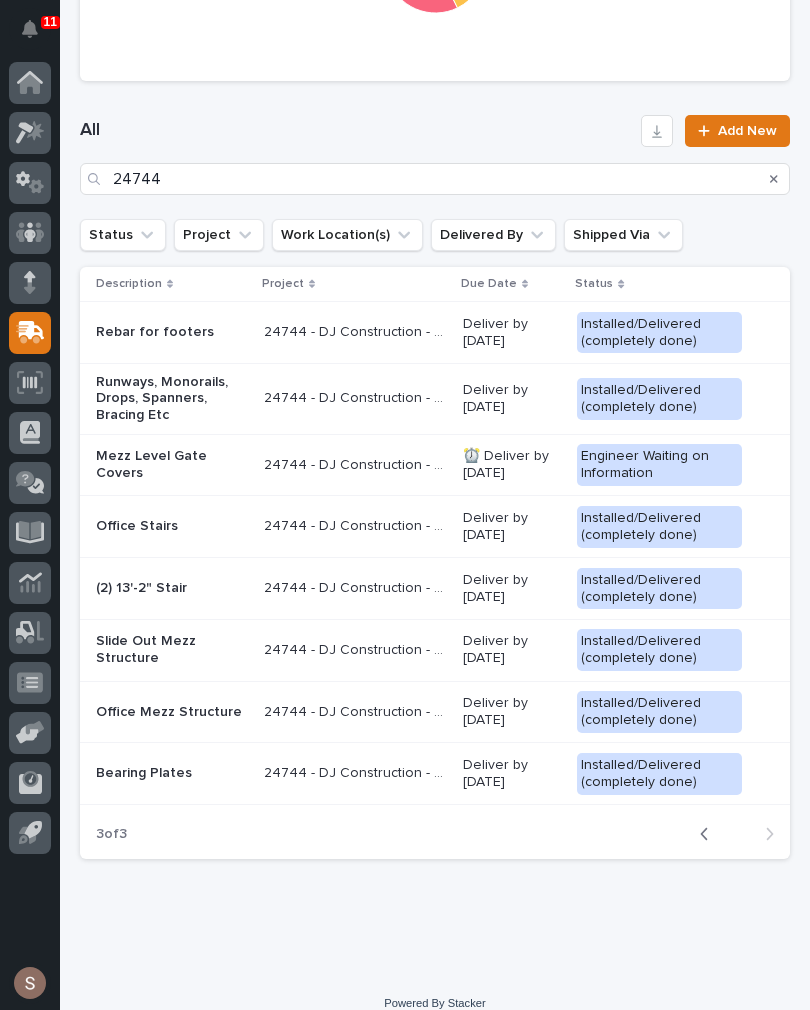 click on "Back" at bounding box center [710, 834] 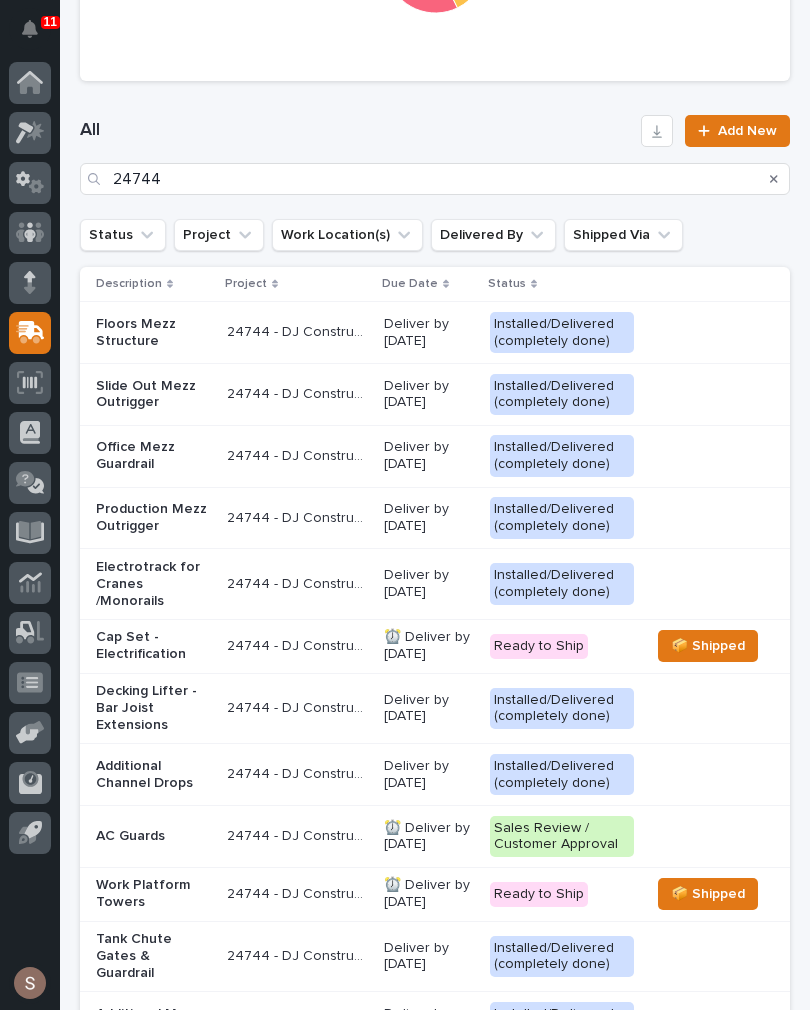 click 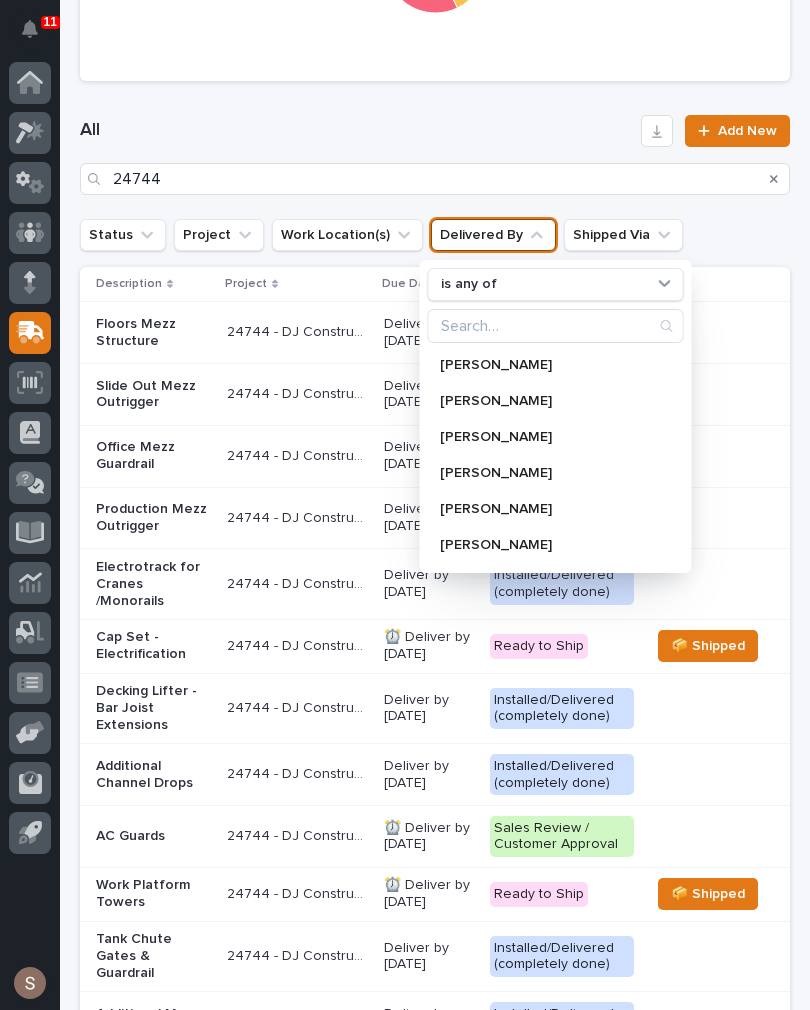 click 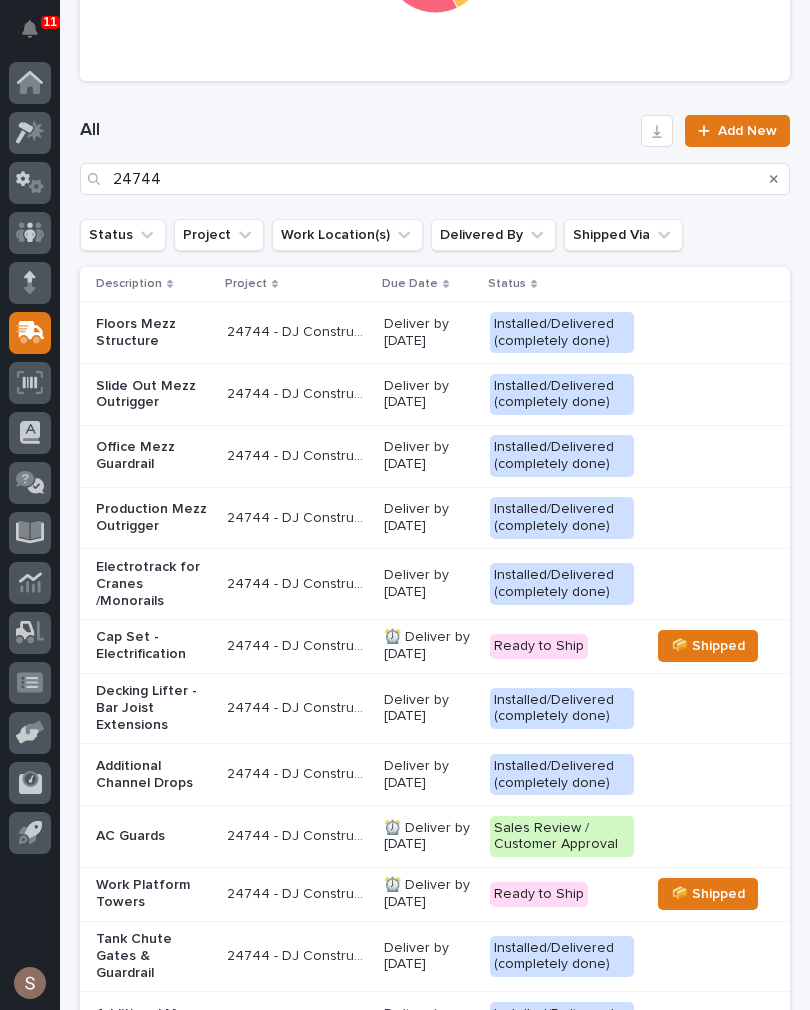 click 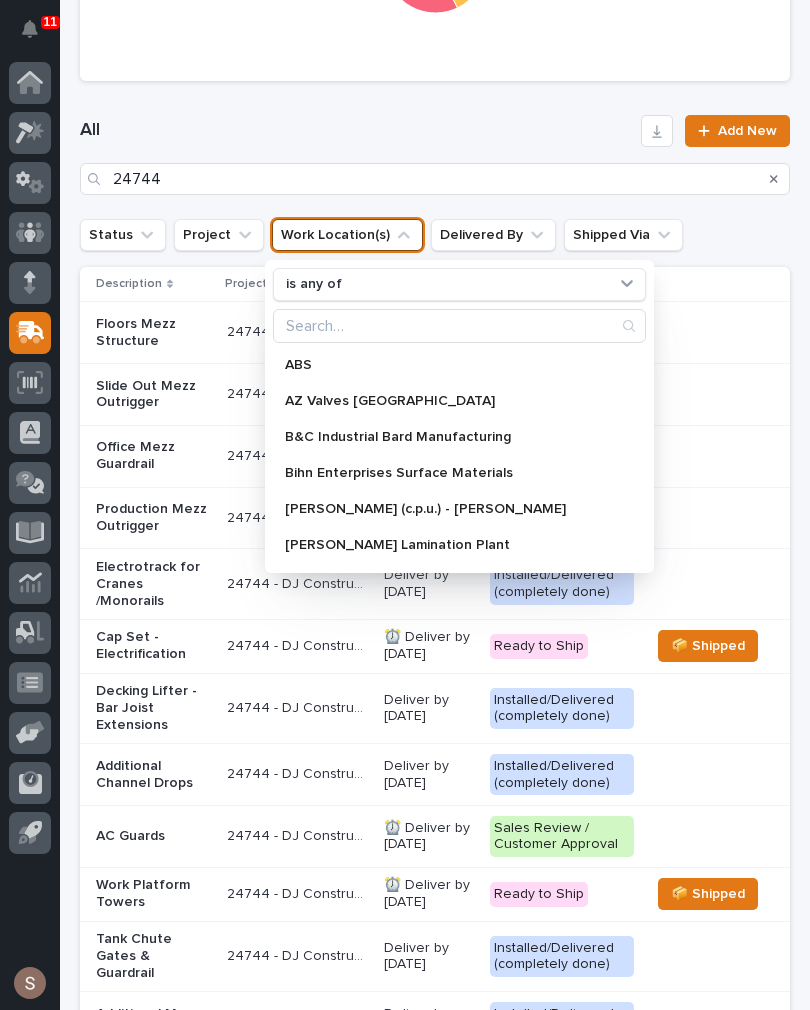 click 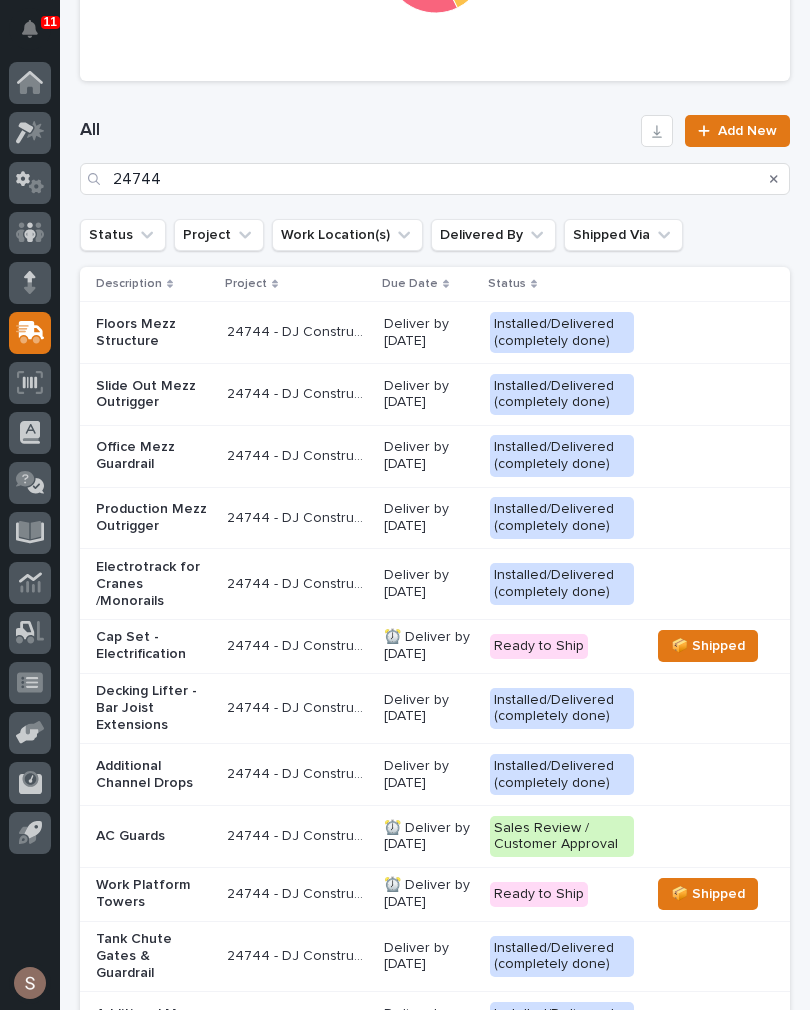 click 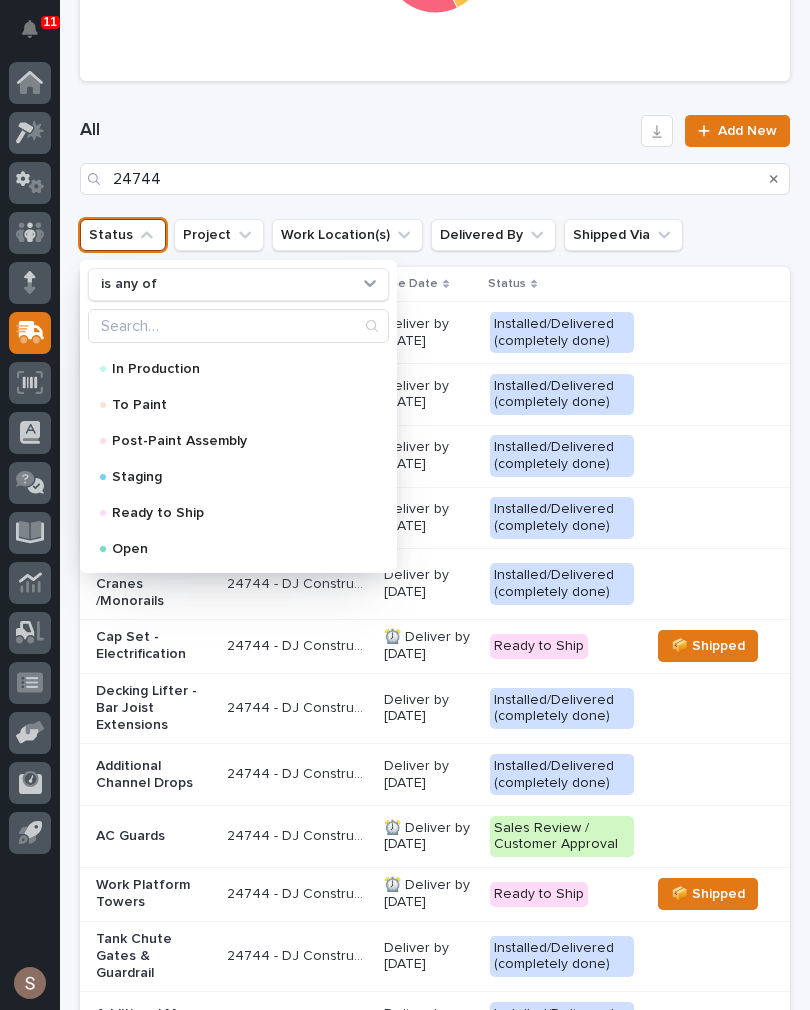 scroll, scrollTop: 358, scrollLeft: 0, axis: vertical 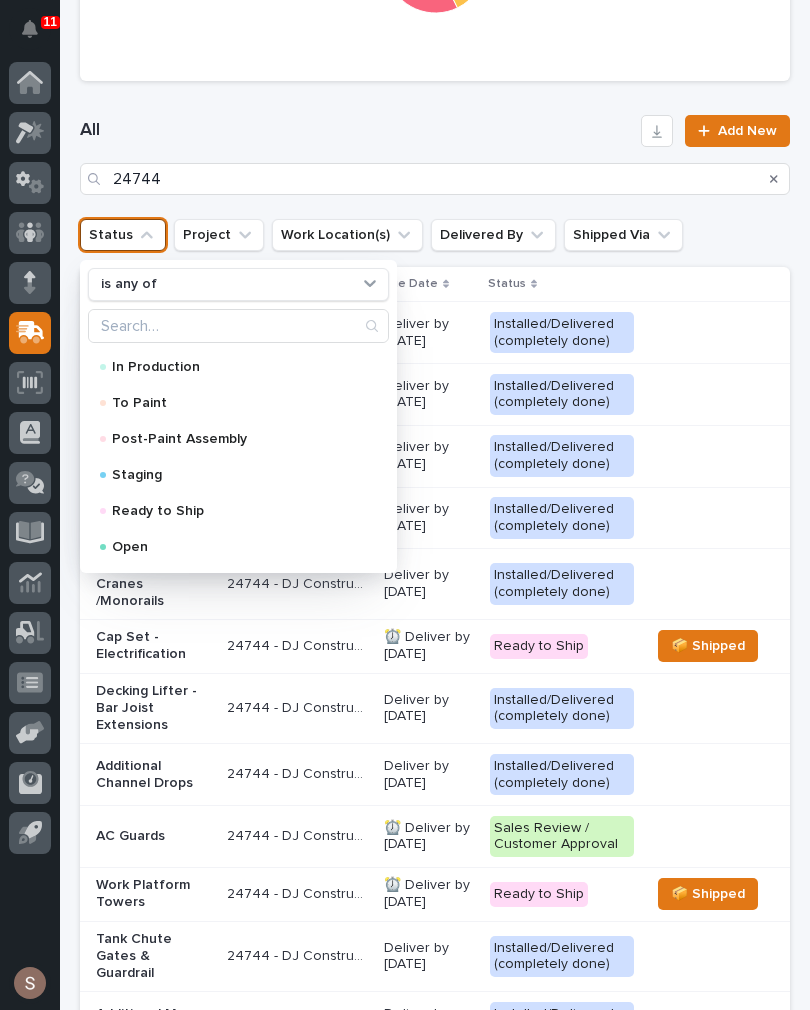 click on "Ready to Ship" at bounding box center [234, 511] 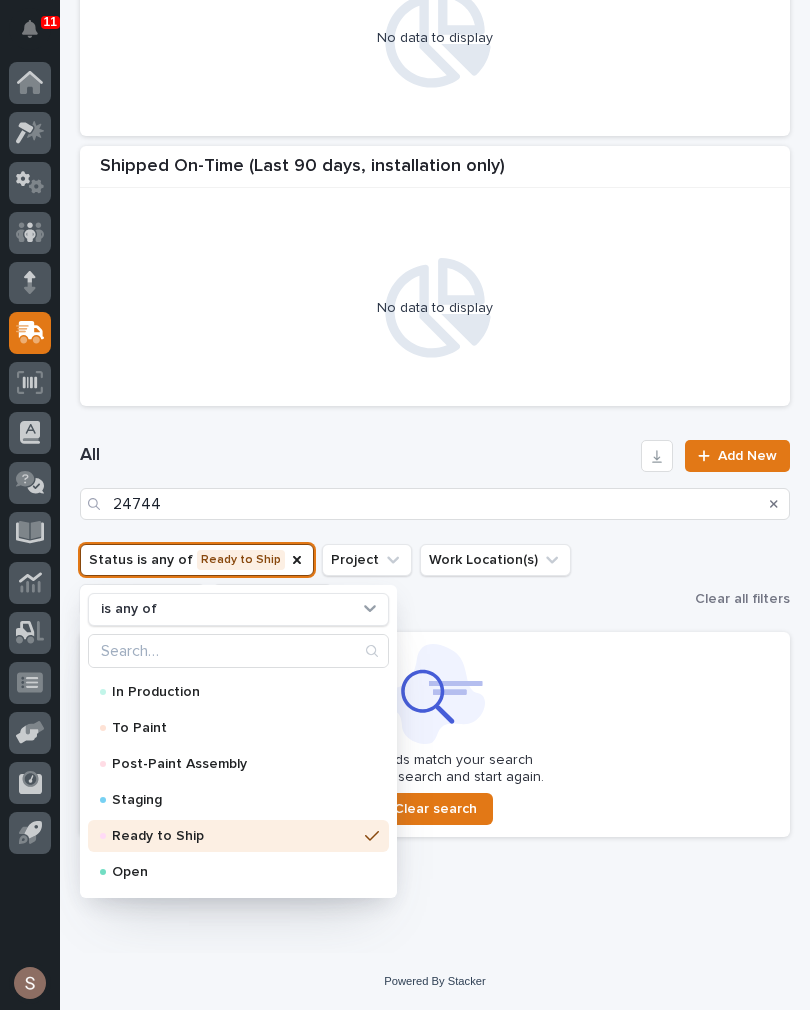 scroll, scrollTop: 551, scrollLeft: 0, axis: vertical 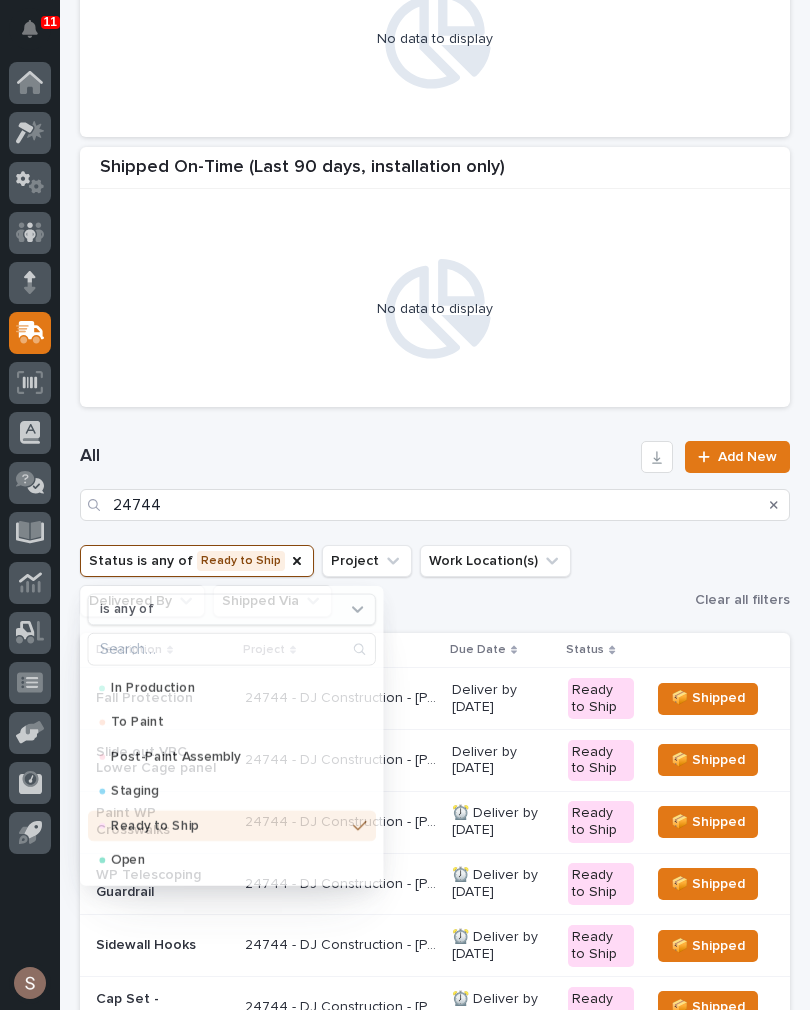 click on "All" at bounding box center (356, 457) 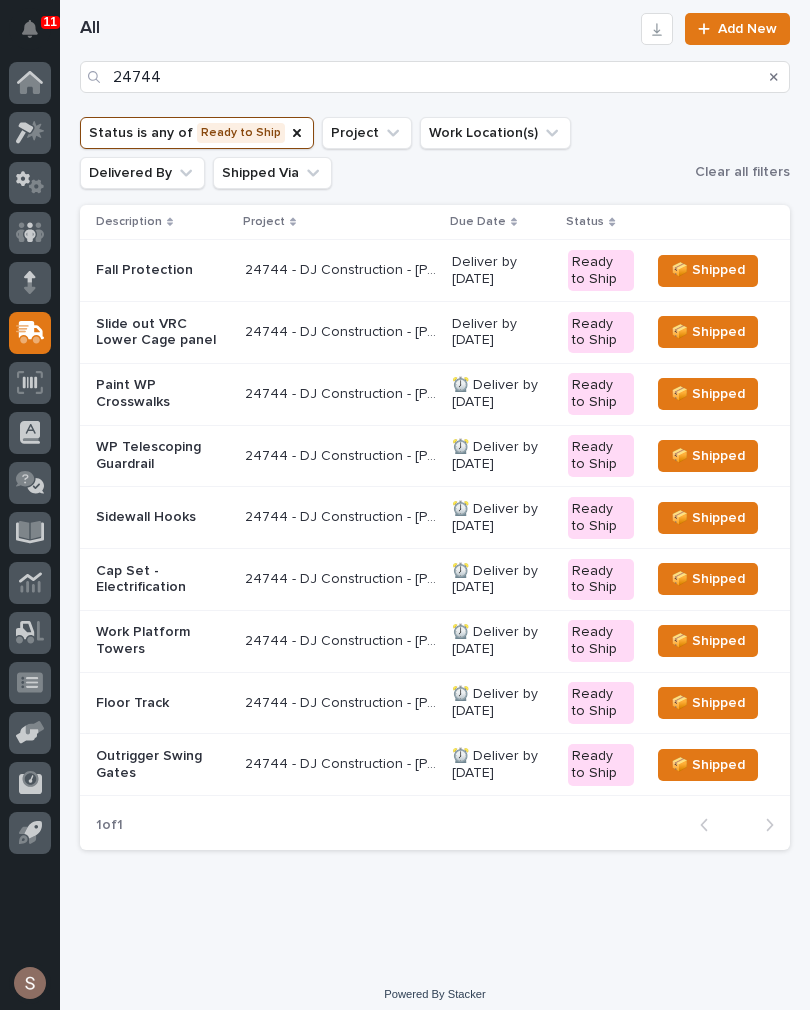scroll, scrollTop: 978, scrollLeft: 0, axis: vertical 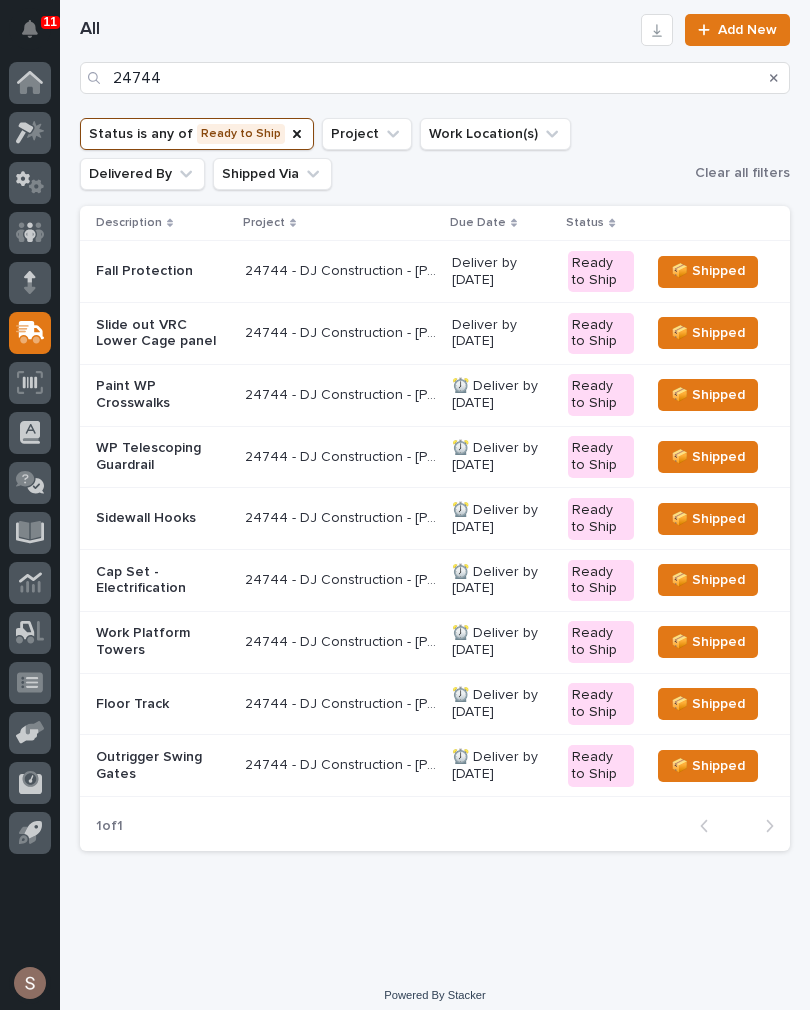 click on "Paint WP Crosswalks" at bounding box center (162, 395) 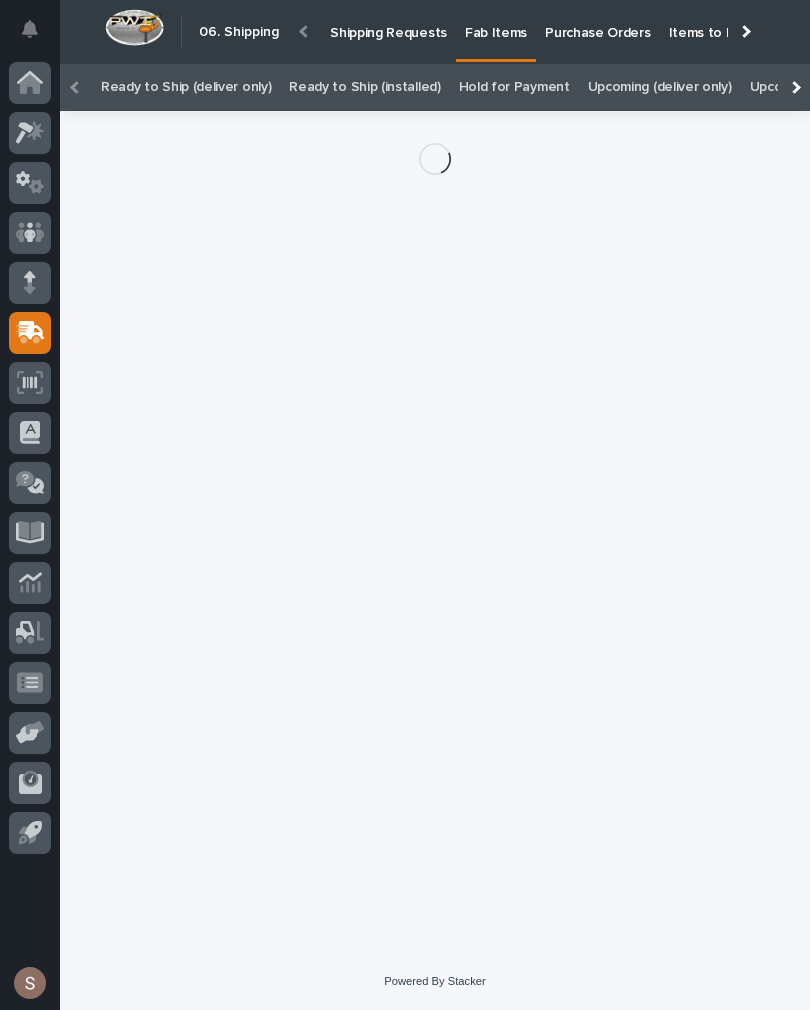 scroll, scrollTop: 30, scrollLeft: 0, axis: vertical 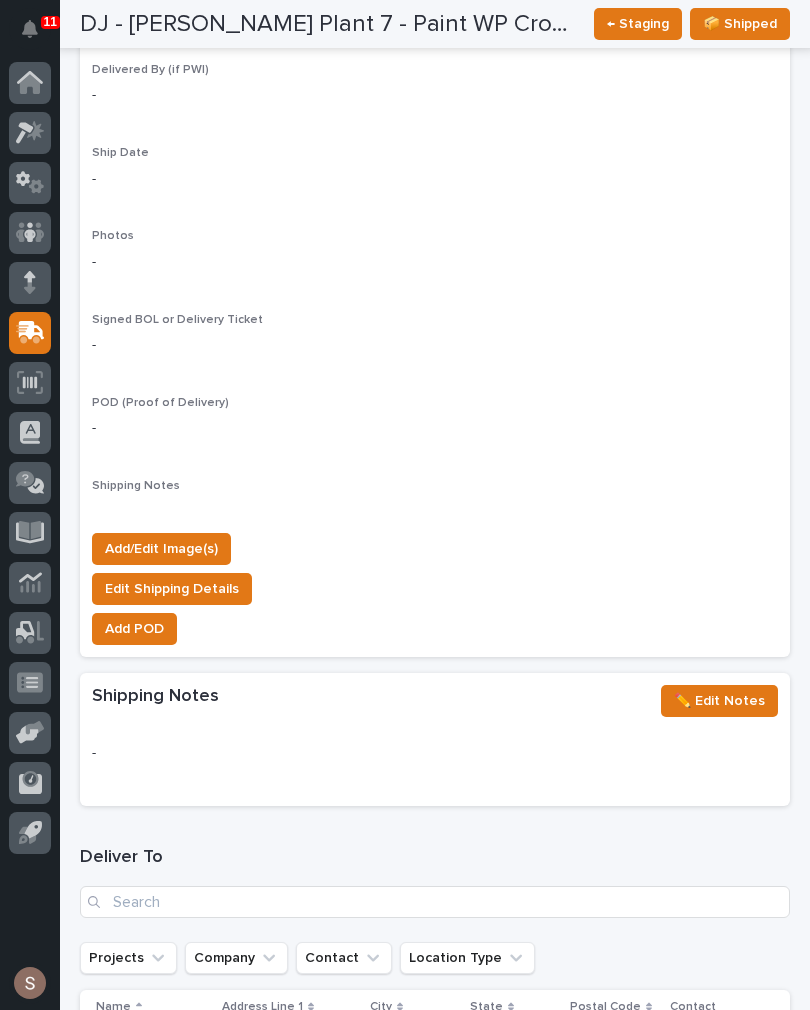 click on "Add/Edit Image(s)" at bounding box center [161, 549] 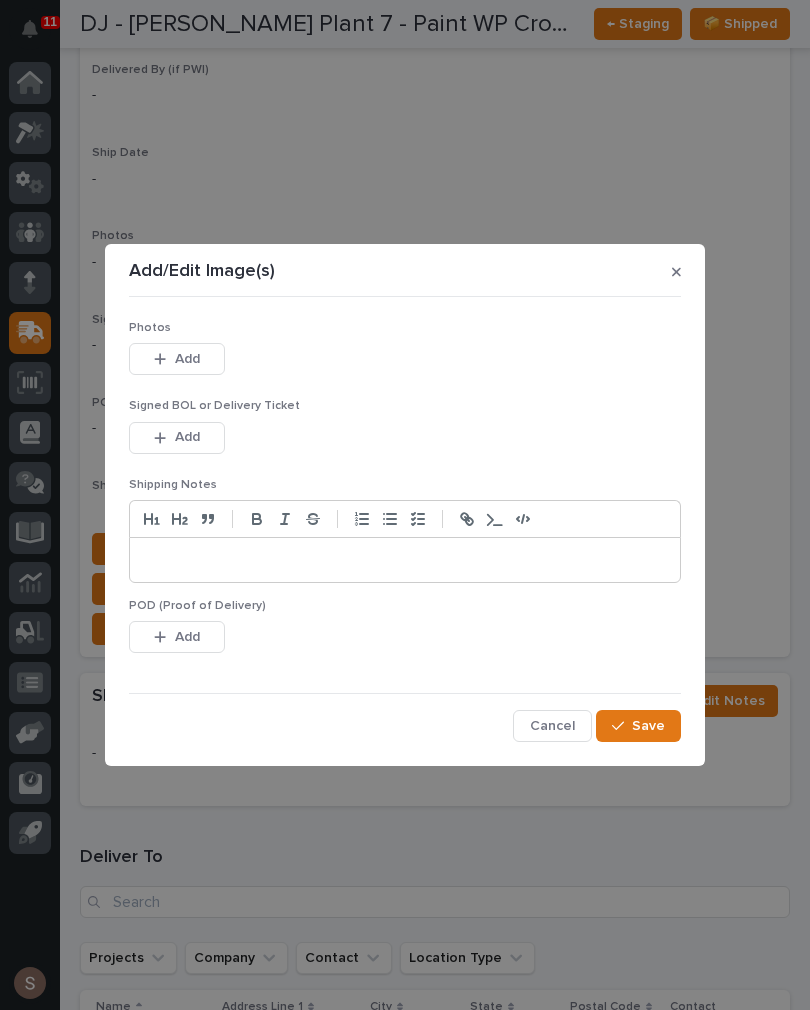click on "Add" at bounding box center (177, 359) 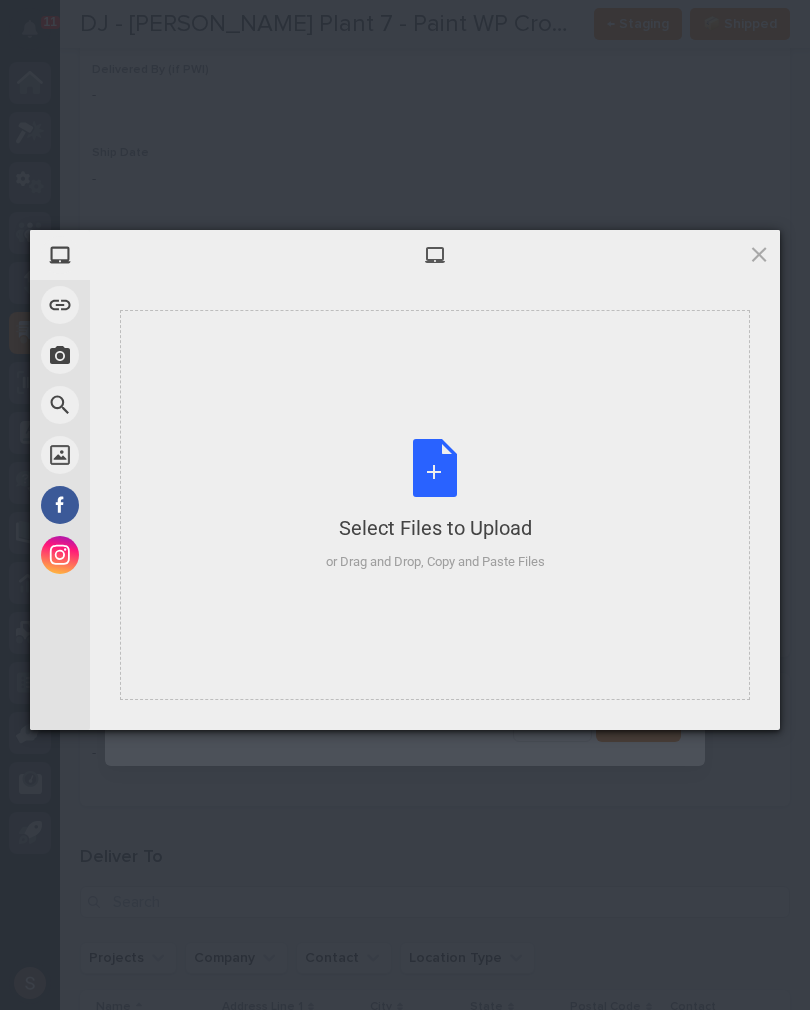 click on "Select Files to Upload
or Drag and Drop, Copy and Paste Files" at bounding box center (435, 505) 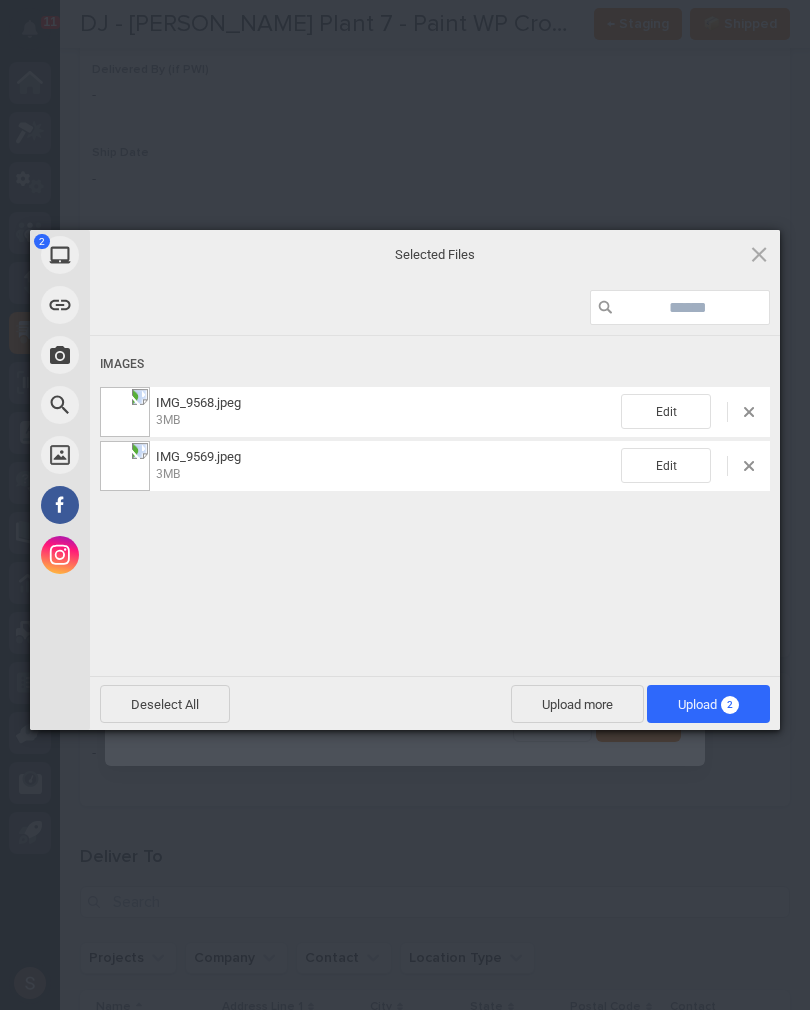 click on "2" at bounding box center (730, 705) 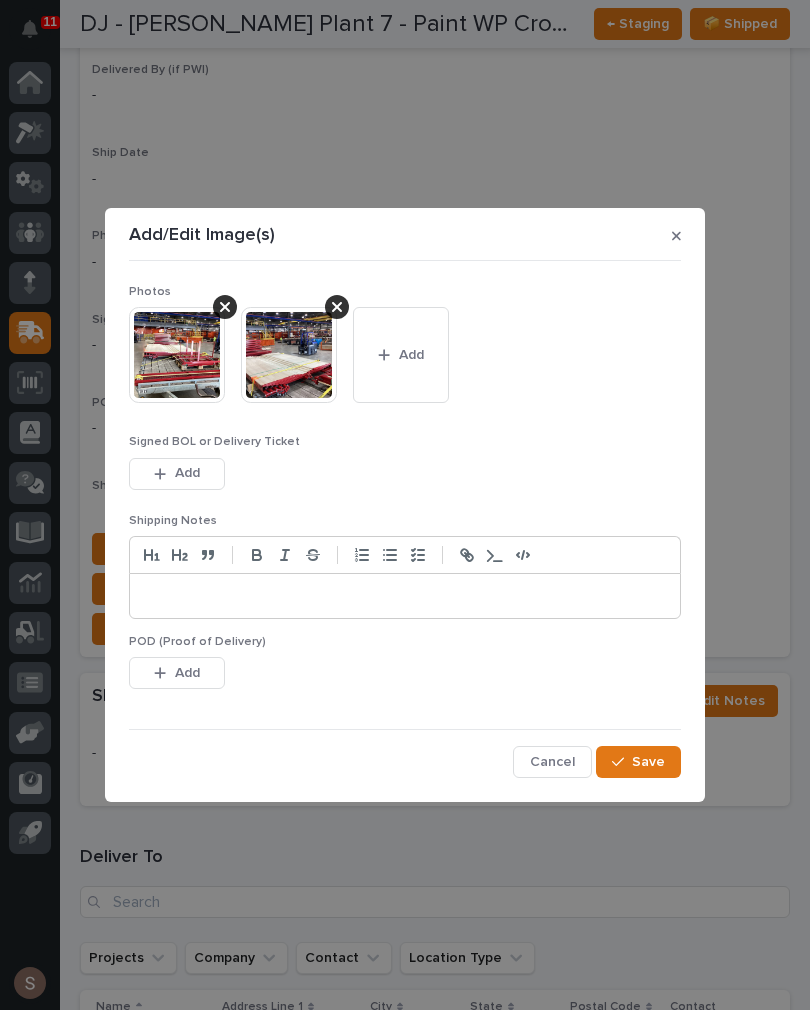 click on "Add" at bounding box center (401, 355) 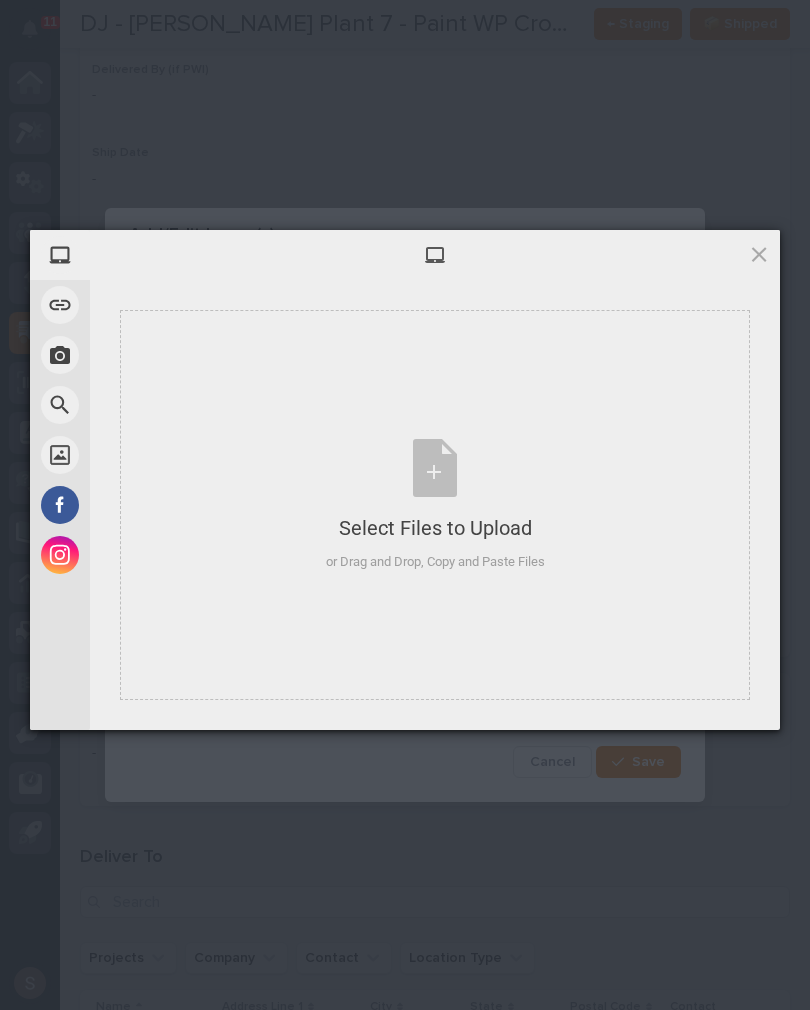click on "Select Files to Upload
or Drag and Drop, Copy and Paste Files" at bounding box center [435, 505] 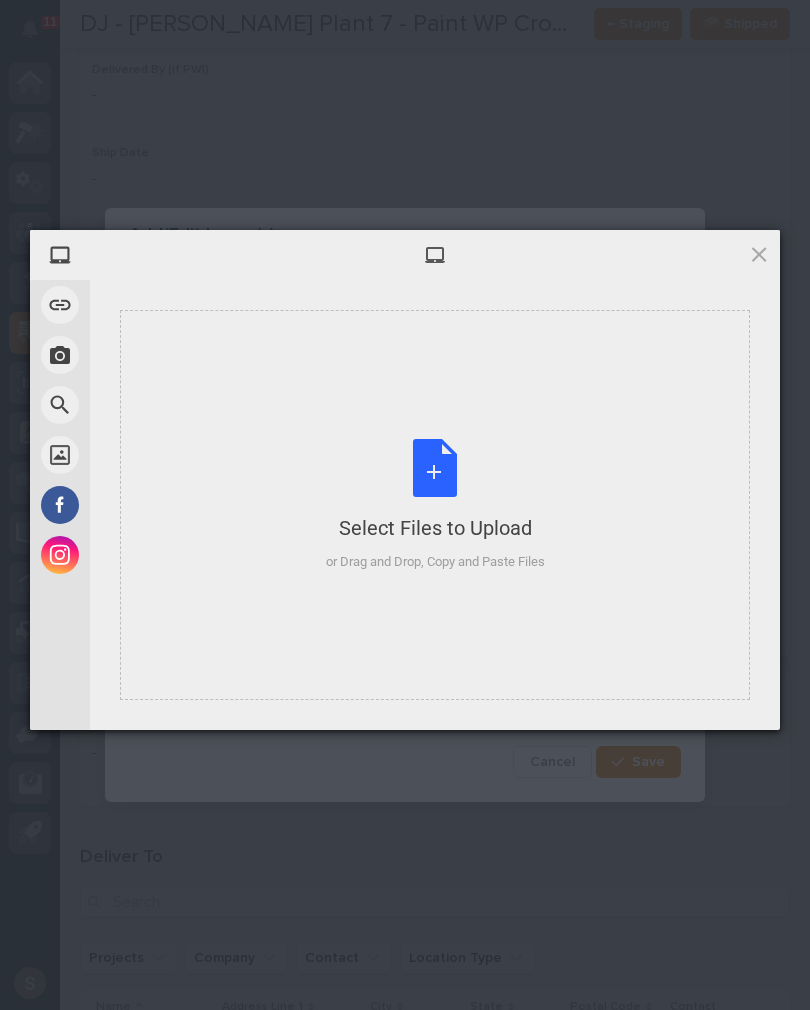 type 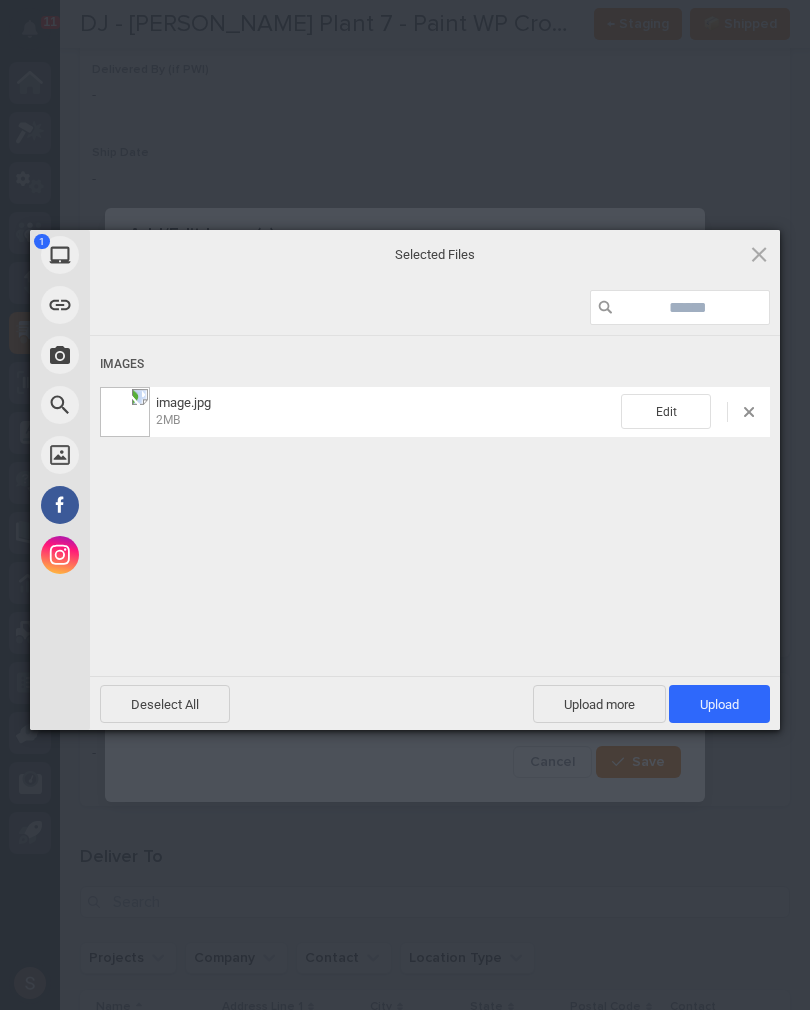 click on "Upload
1" at bounding box center (719, 704) 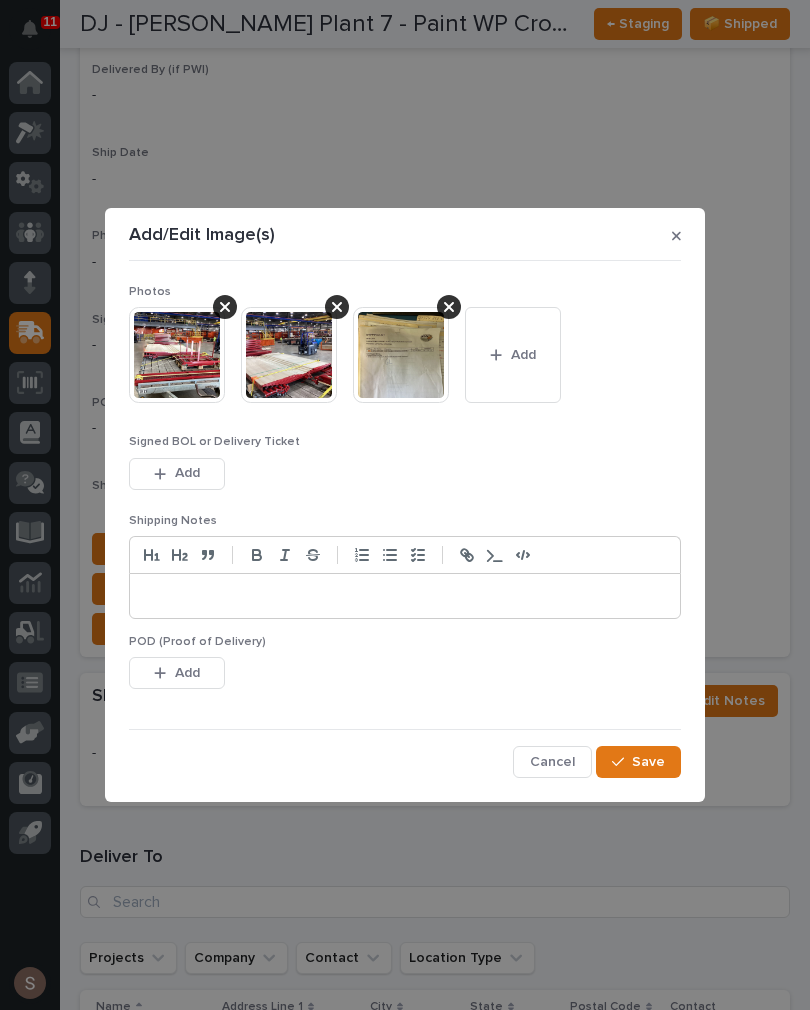 click on "Save" at bounding box center [648, 762] 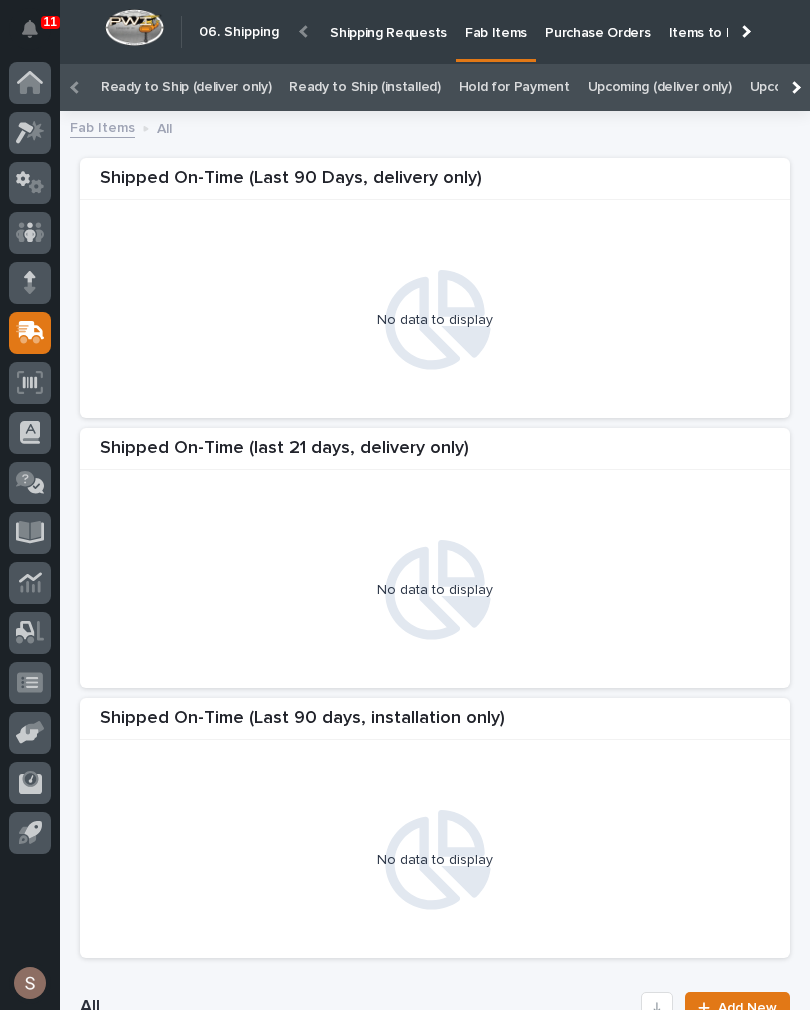 scroll, scrollTop: 64, scrollLeft: 0, axis: vertical 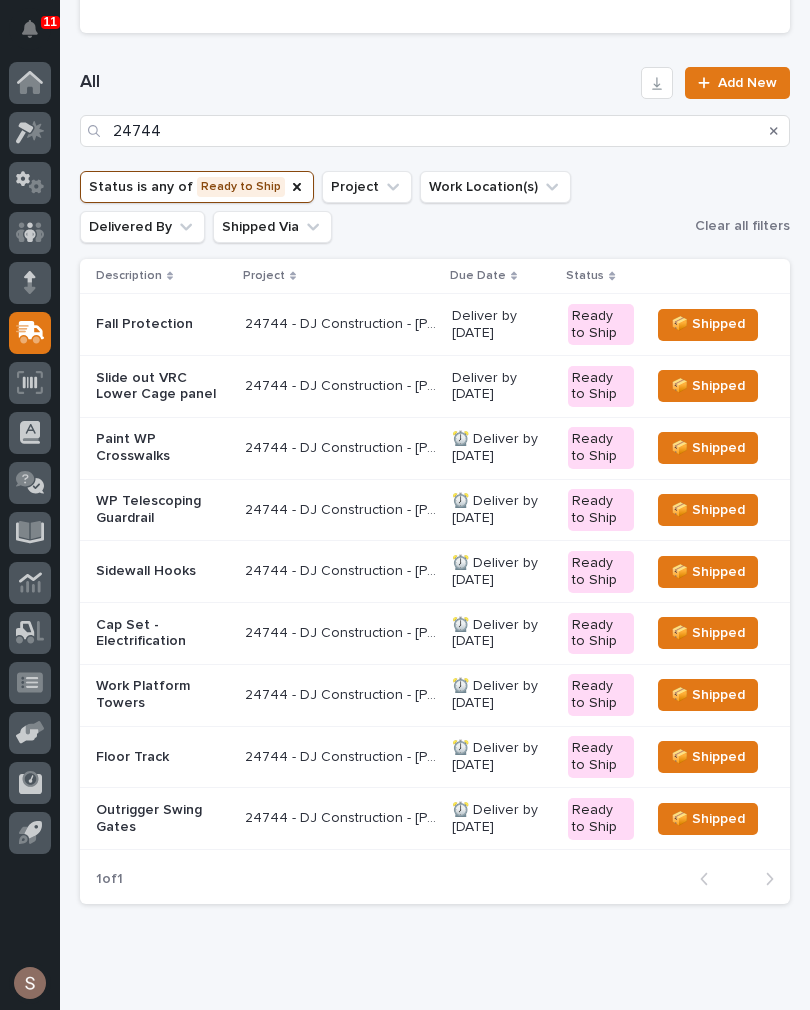 click on "Slide out VRC Lower Cage panel" at bounding box center (162, 387) 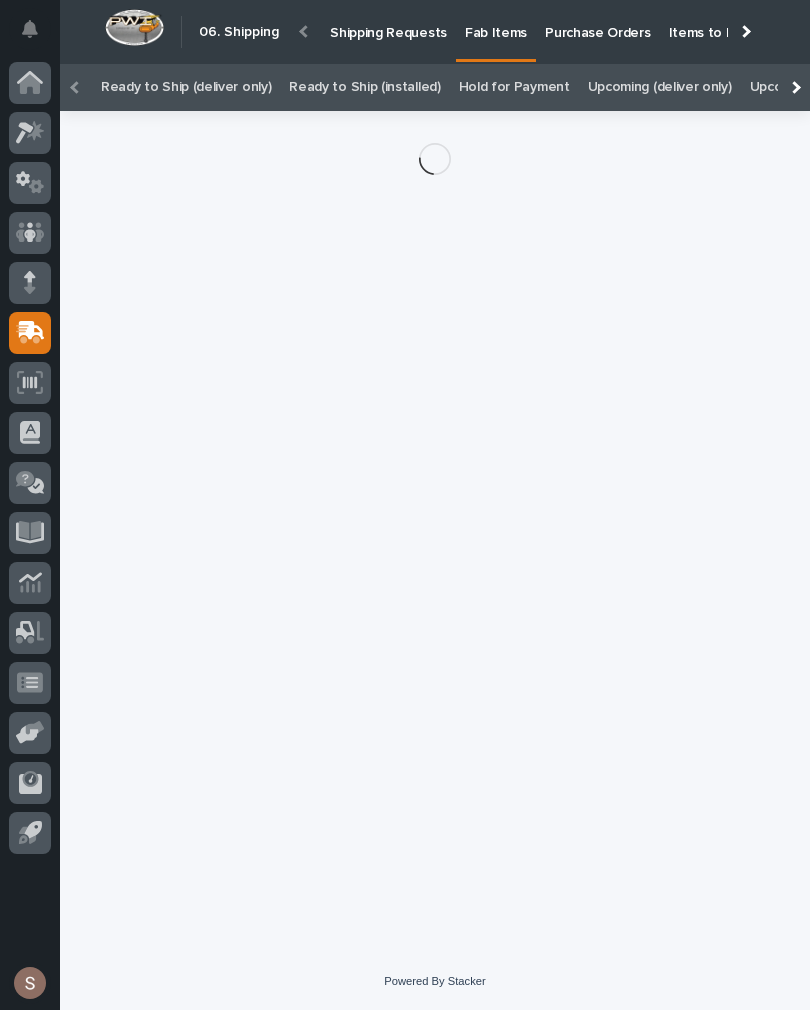 scroll, scrollTop: 13, scrollLeft: 0, axis: vertical 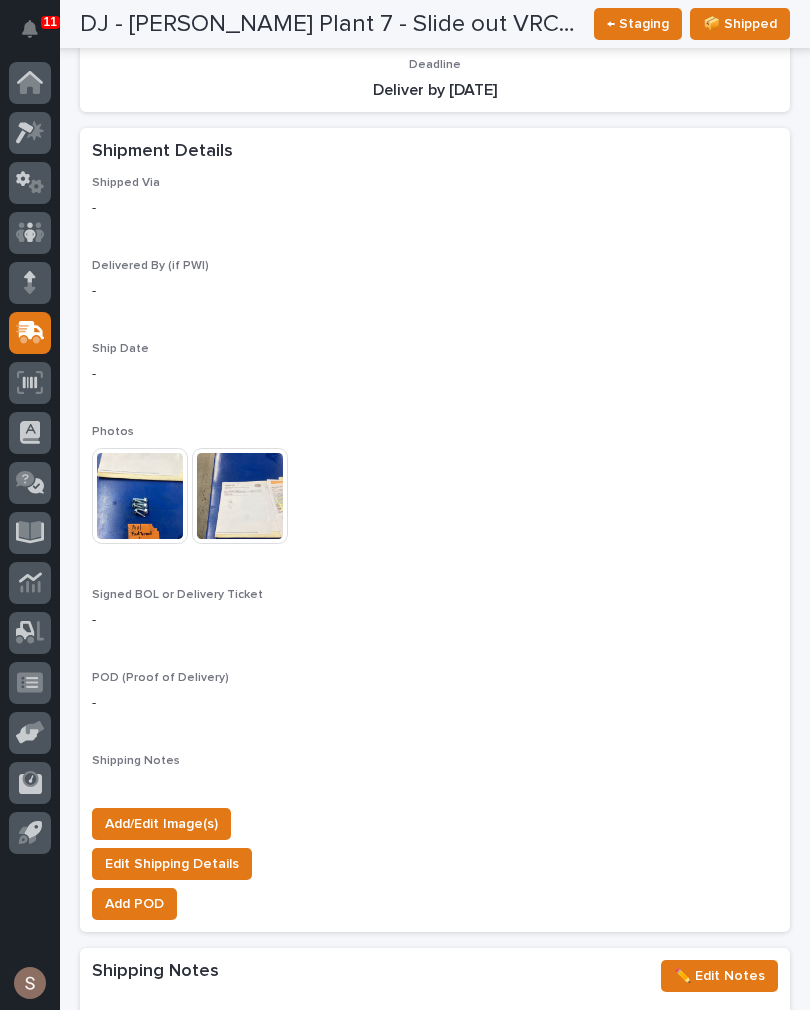 click on "Add/Edit Image(s)" at bounding box center [161, 824] 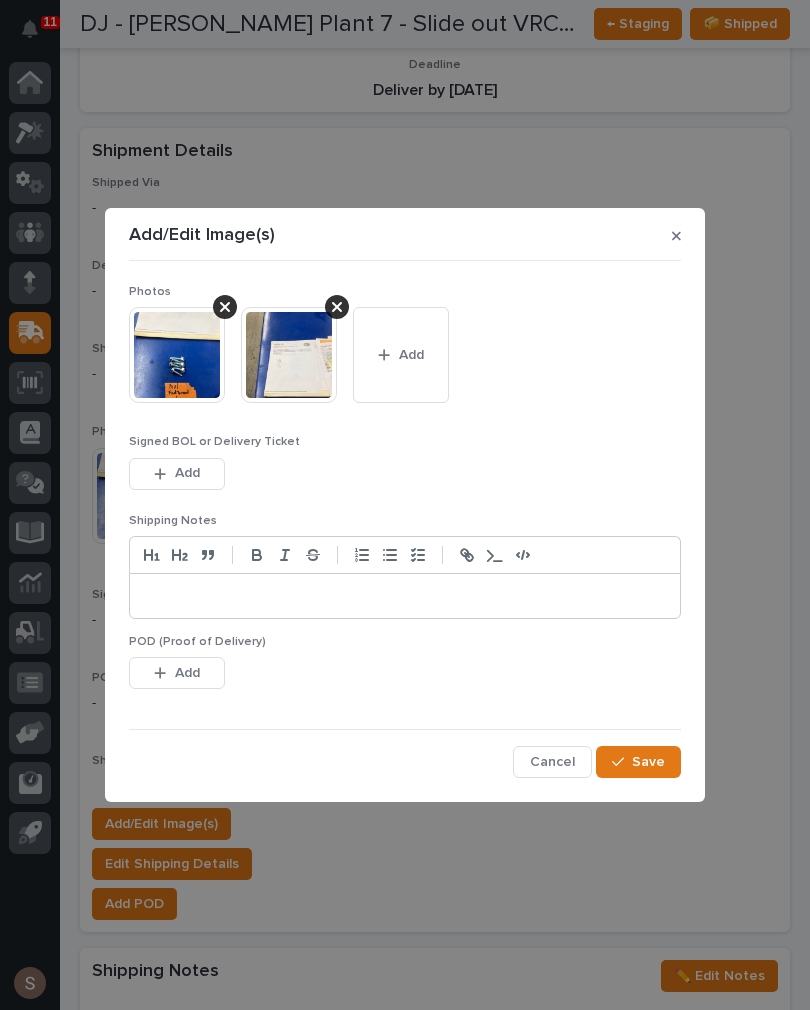 click on "Add" at bounding box center [401, 355] 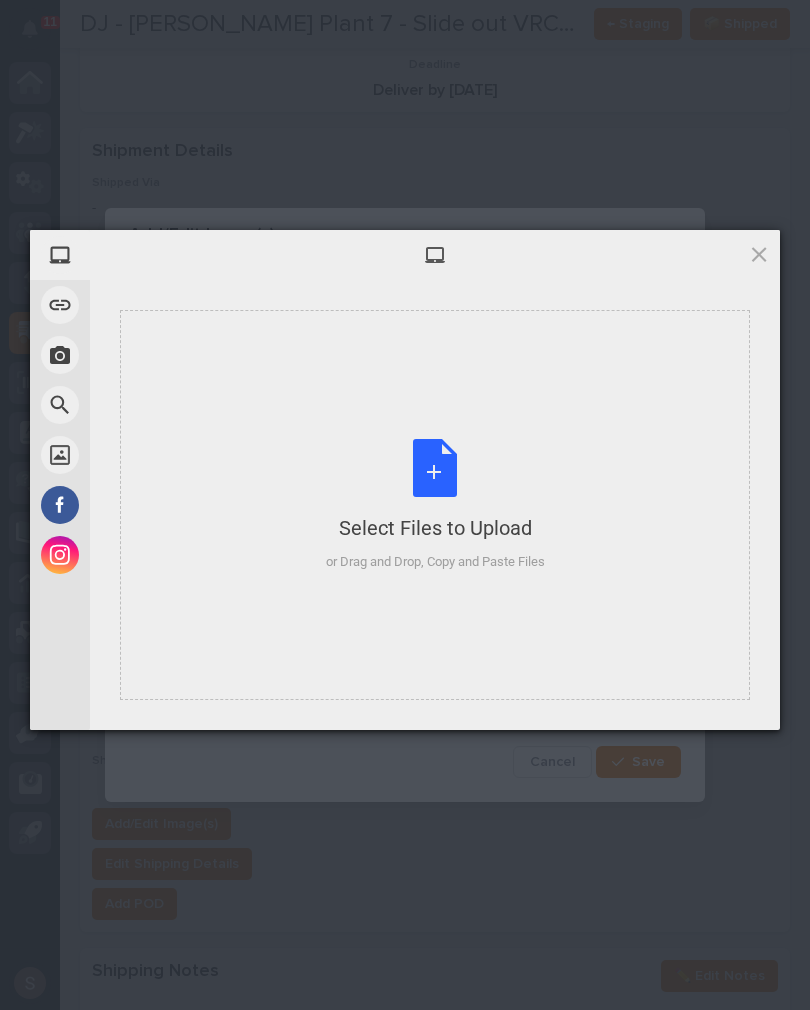 click on "Select Files to Upload
or Drag and Drop, Copy and Paste Files" at bounding box center [435, 505] 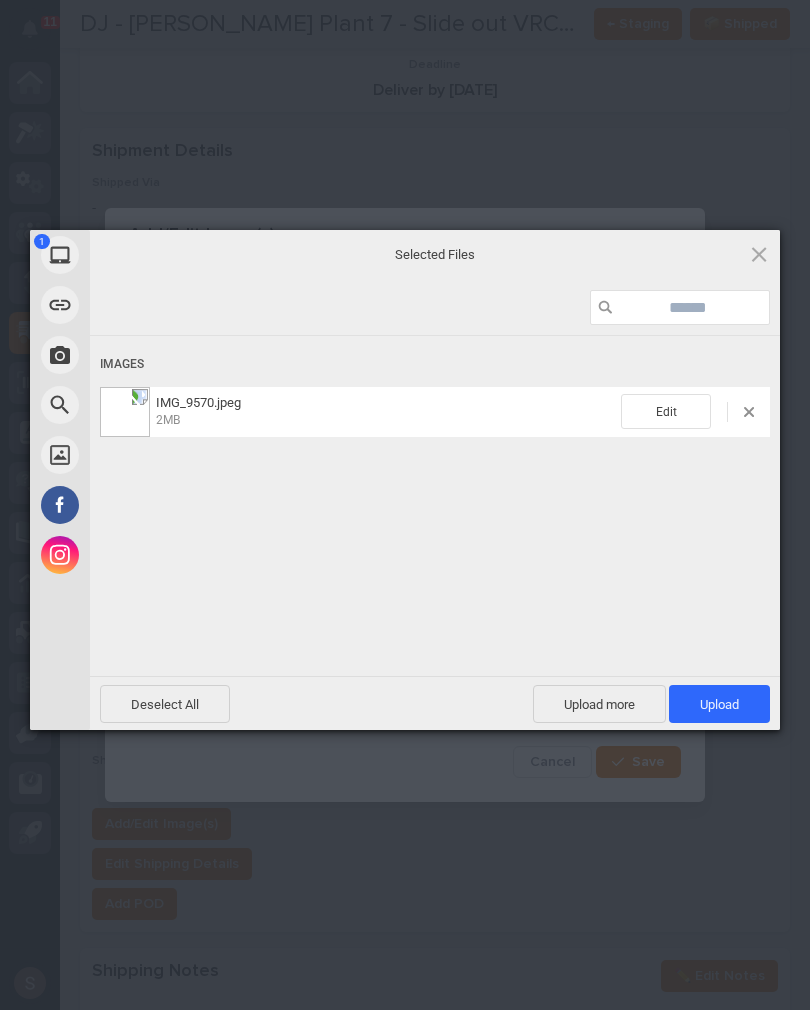 click on "Upload more" at bounding box center [599, 704] 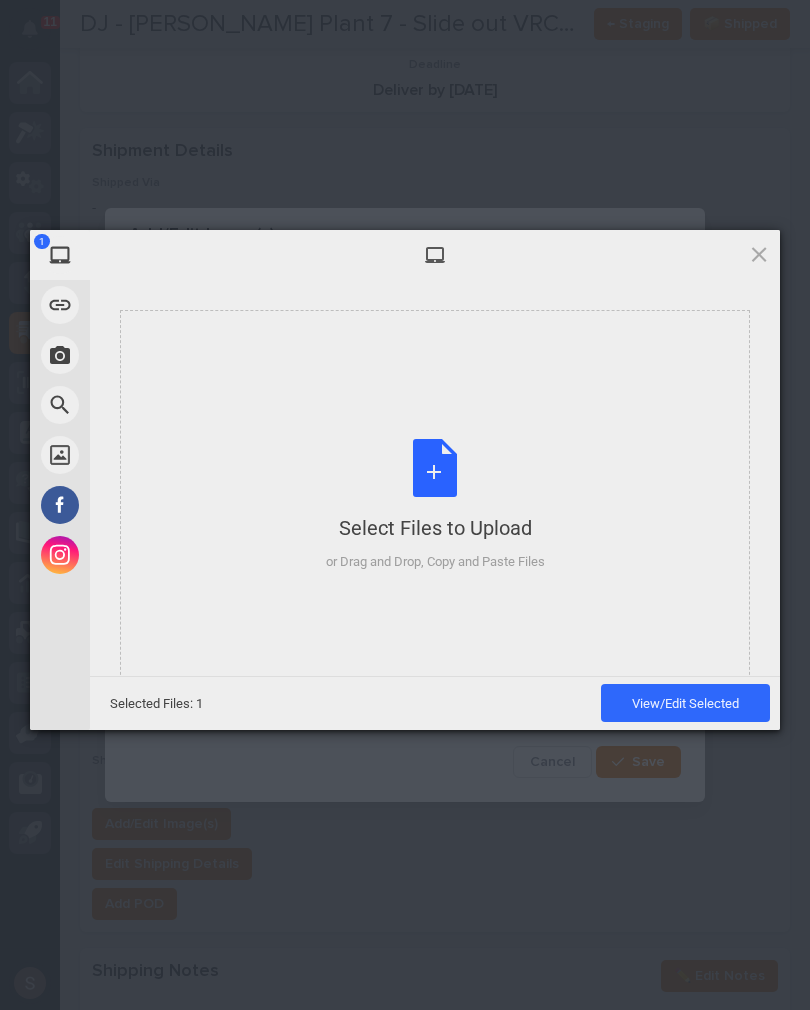 click on "Select Files to Upload
or Drag and Drop, Copy and Paste Files" at bounding box center (435, 505) 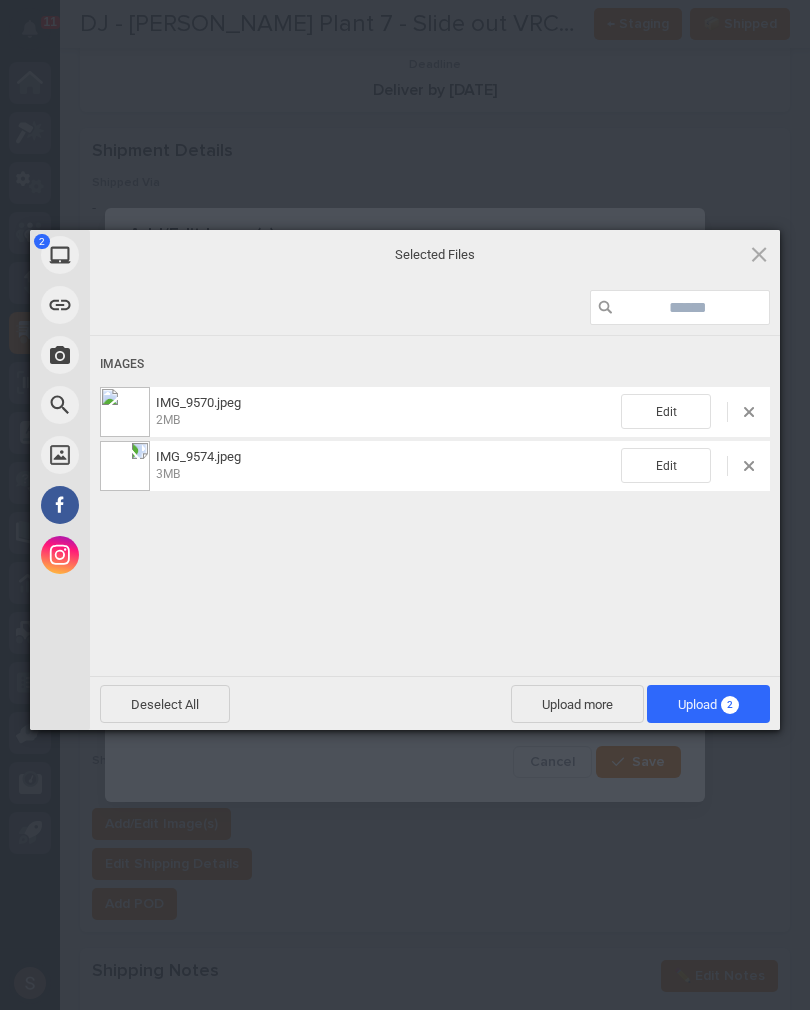 click on "Upload
2" at bounding box center (708, 704) 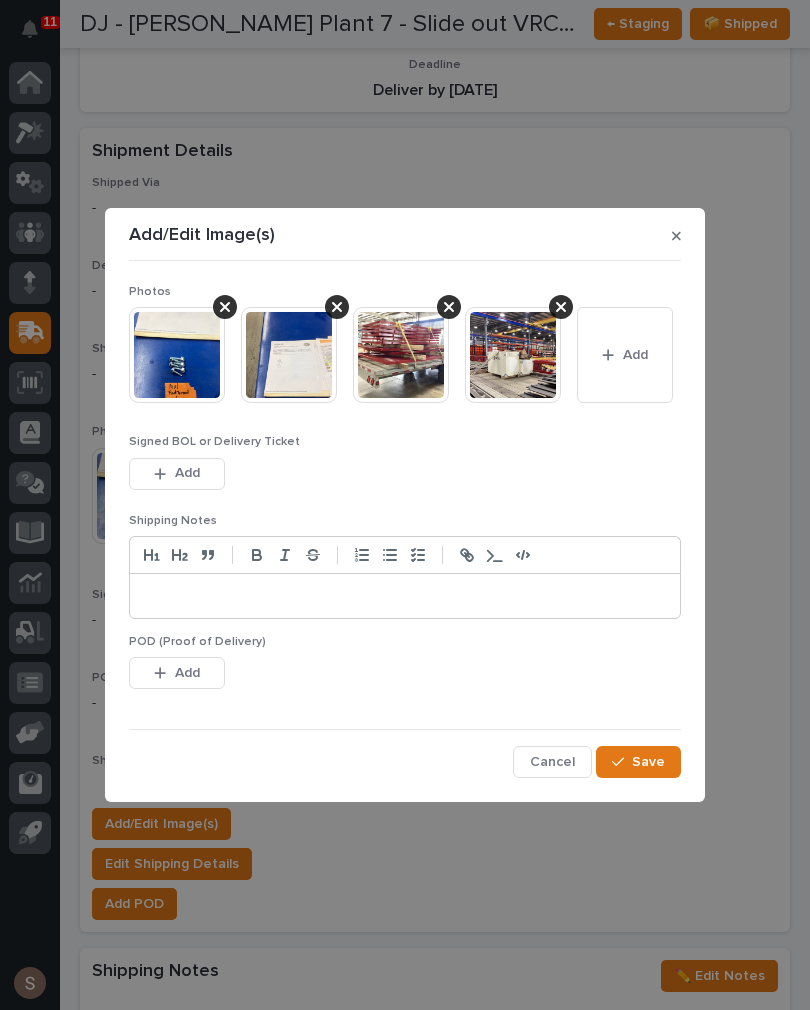 click on "Save" at bounding box center [648, 762] 